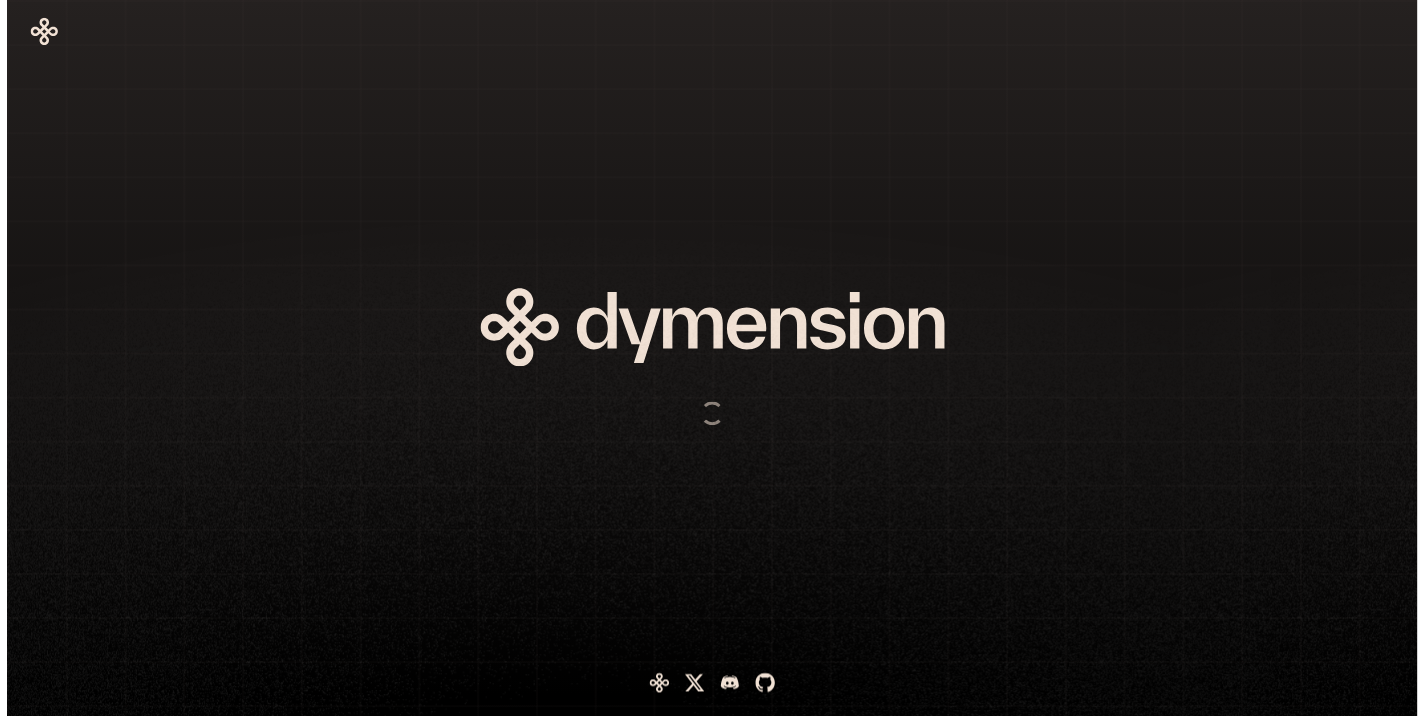scroll, scrollTop: 0, scrollLeft: 0, axis: both 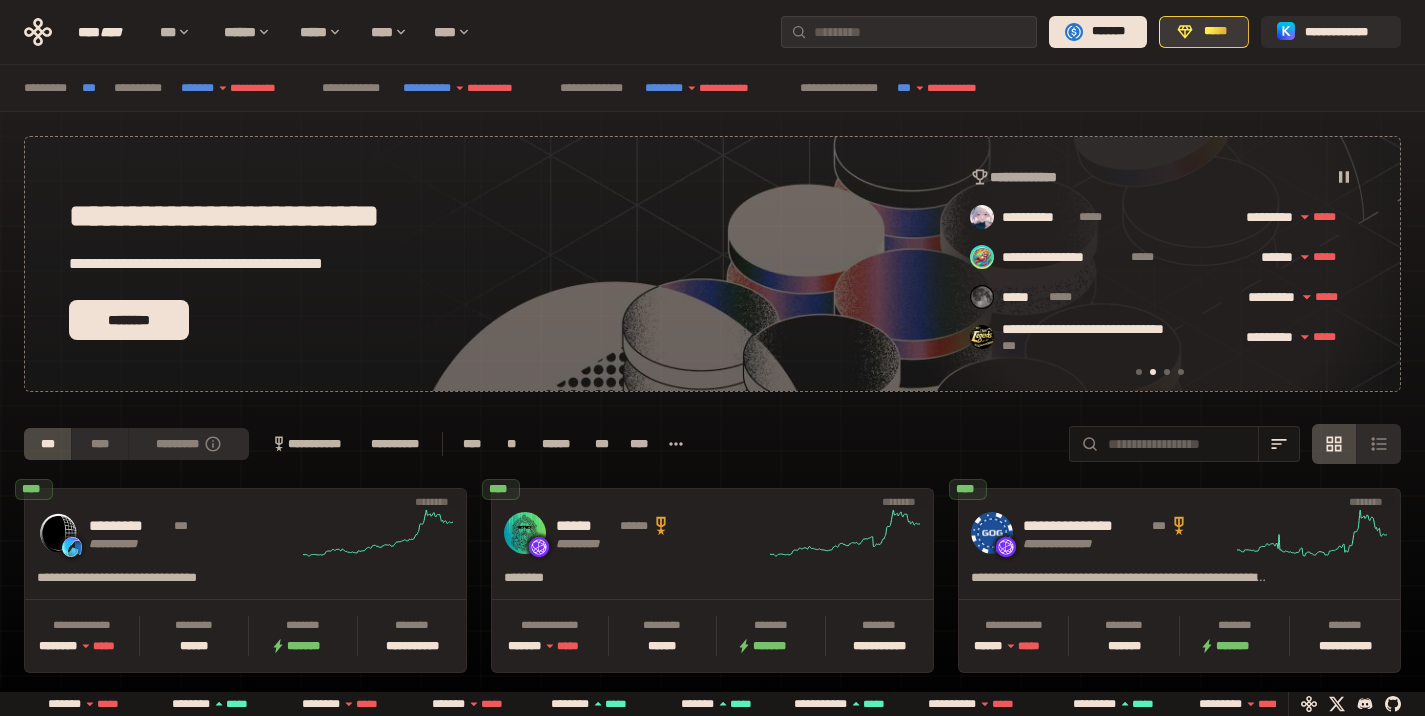 click 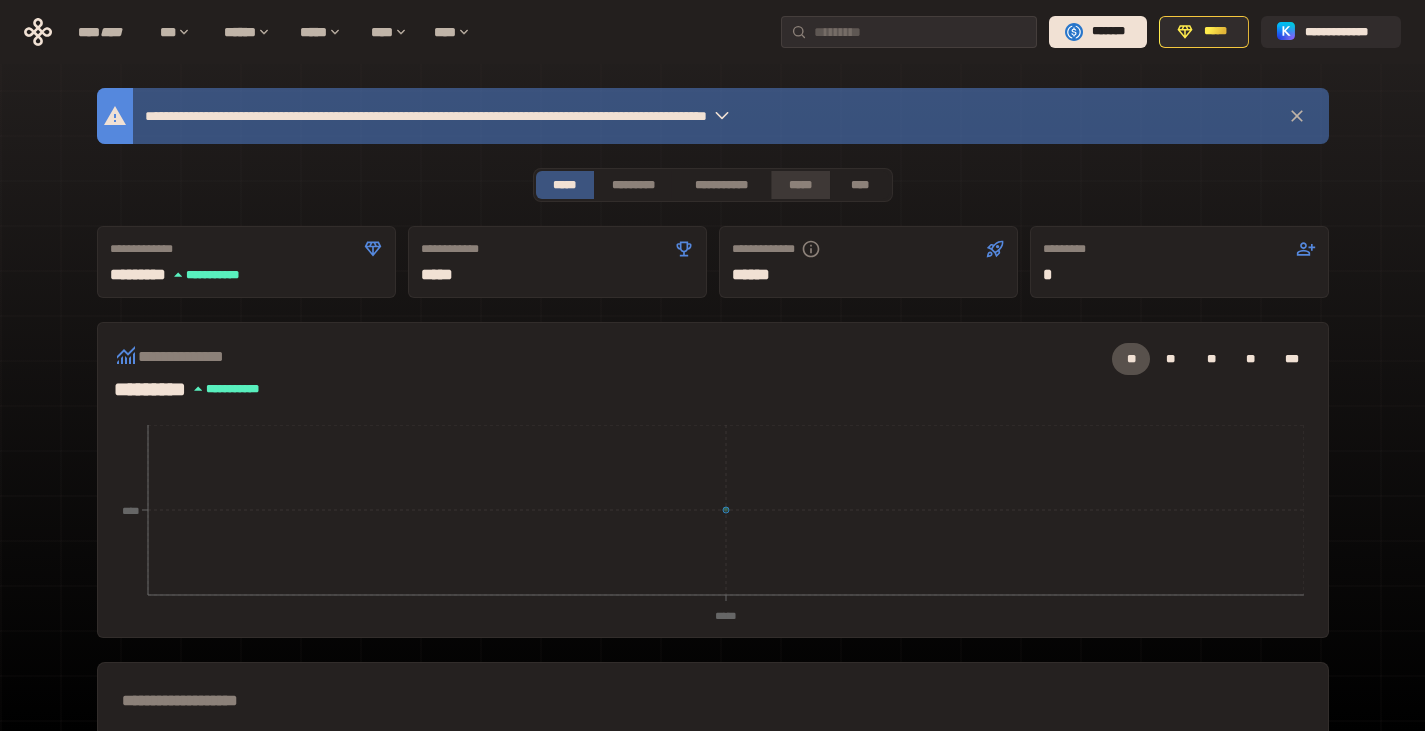 click on "*****" at bounding box center [800, 185] 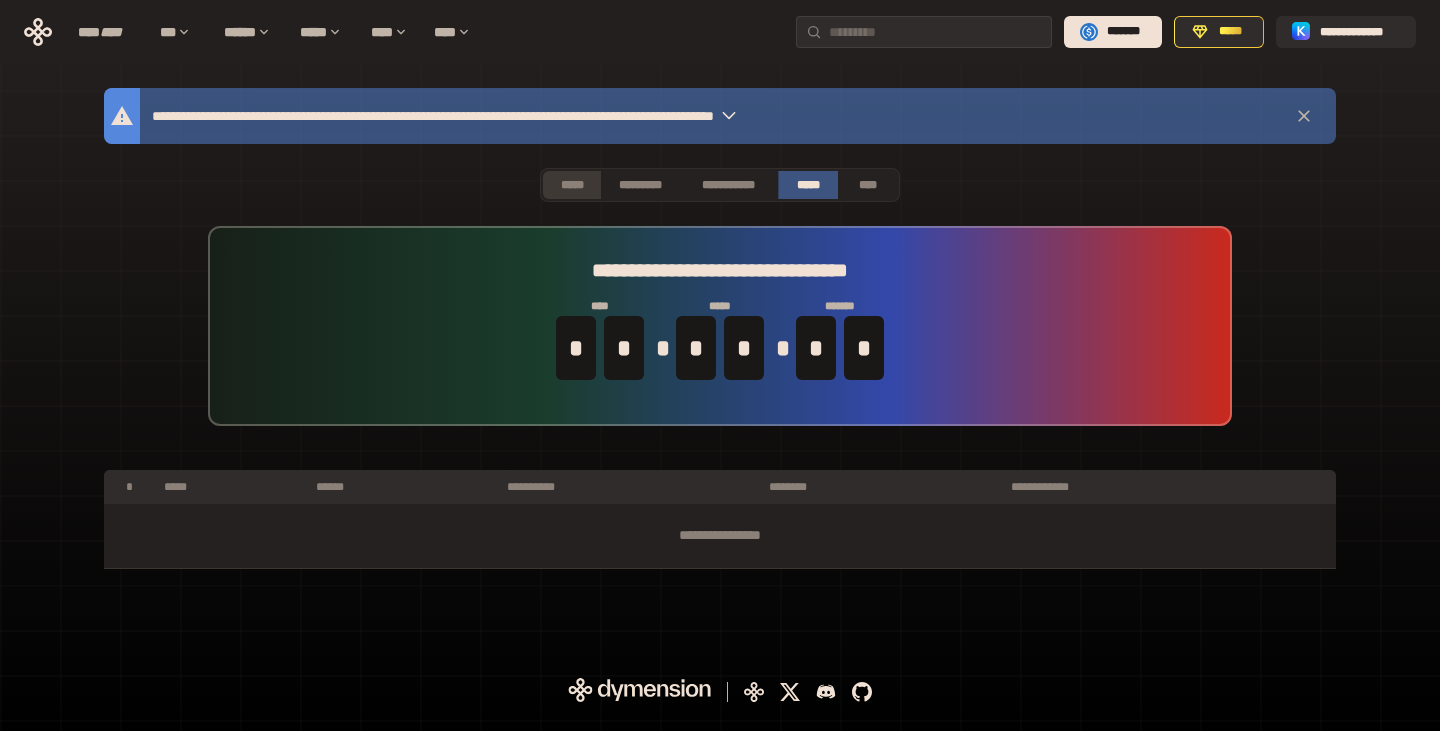 click on "*****" at bounding box center [572, 185] 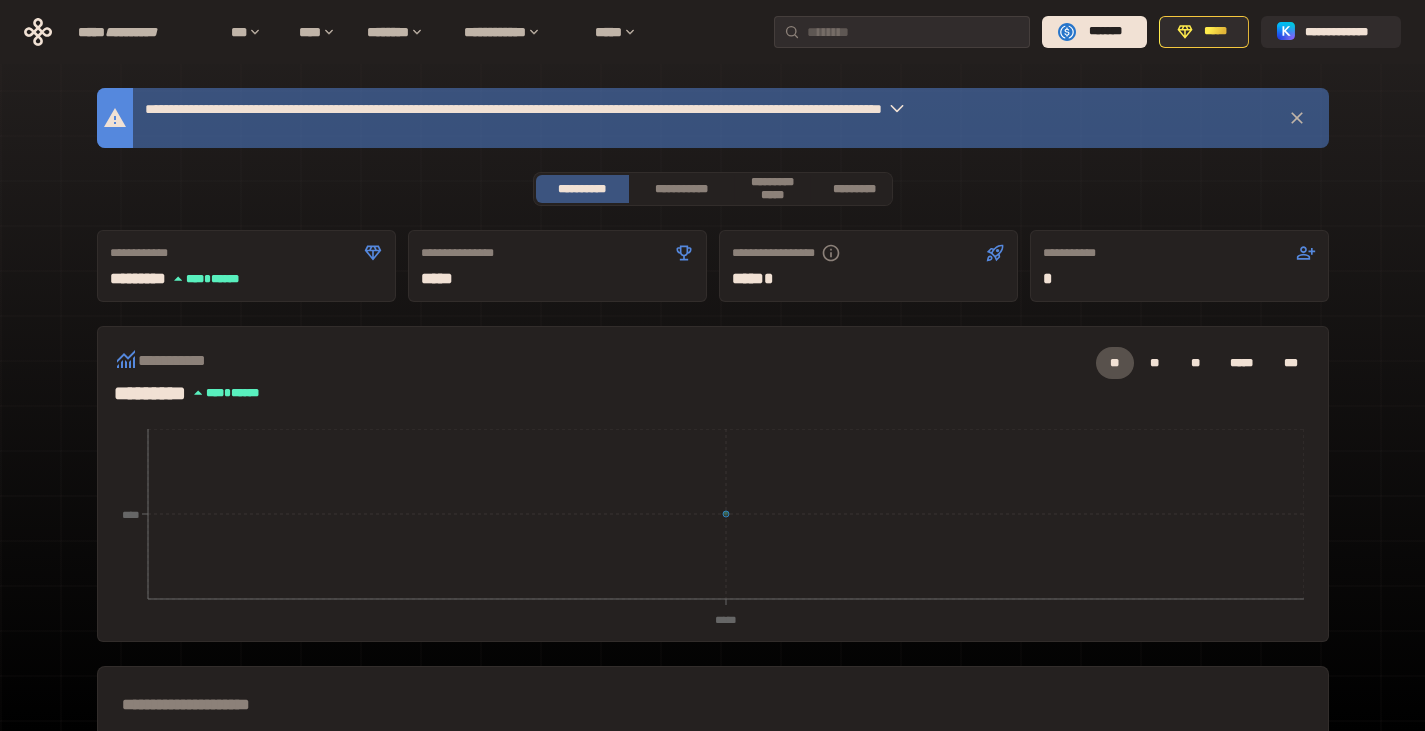 click at bounding box center (897, 109) 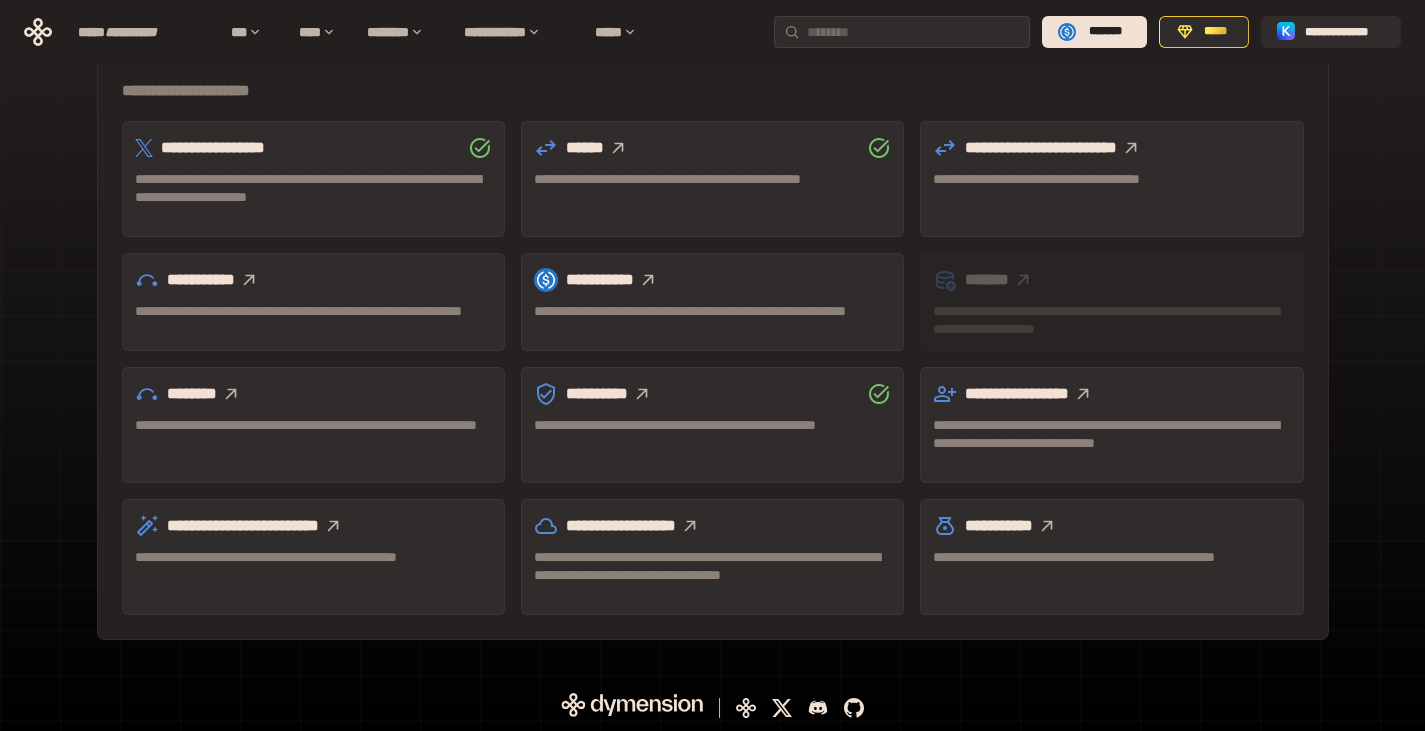 scroll, scrollTop: 630, scrollLeft: 0, axis: vertical 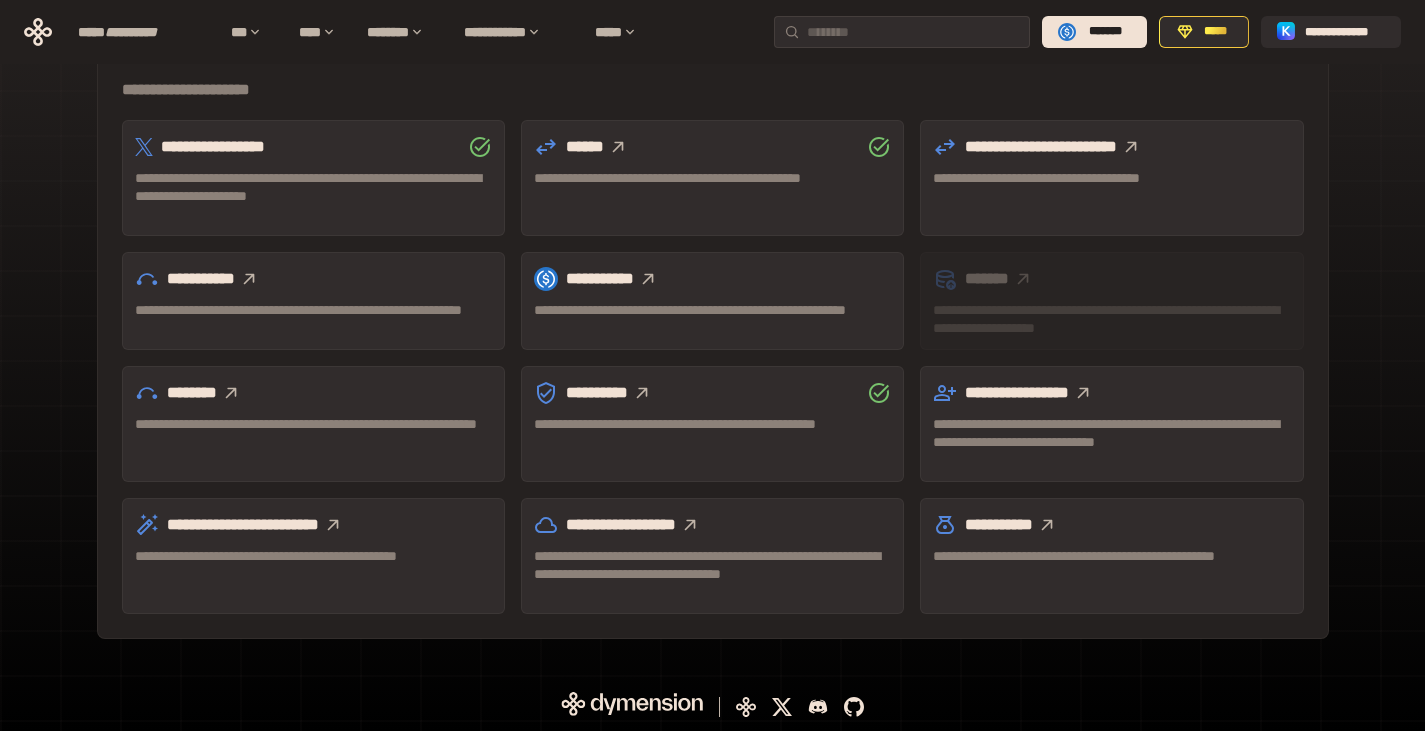 click on "**********" at bounding box center (213, 146) 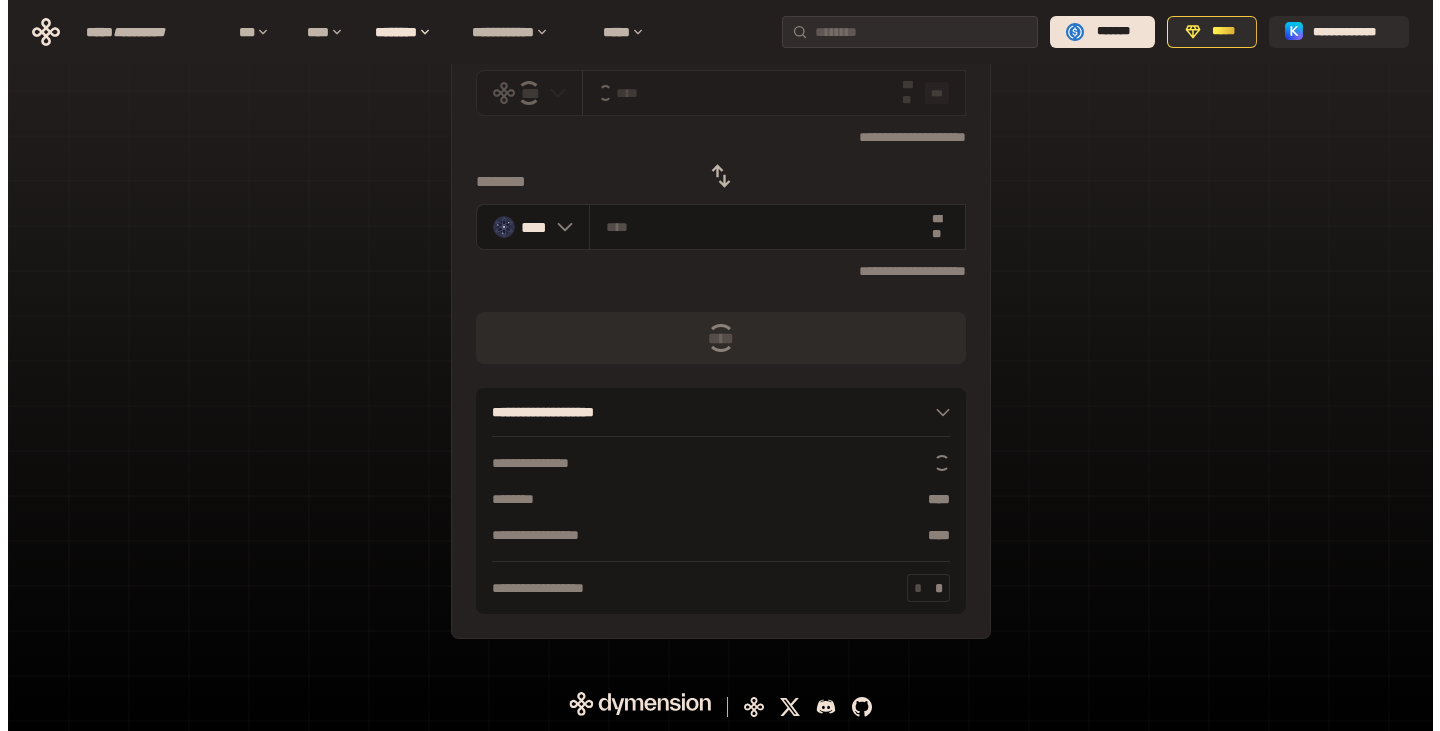 scroll, scrollTop: 0, scrollLeft: 0, axis: both 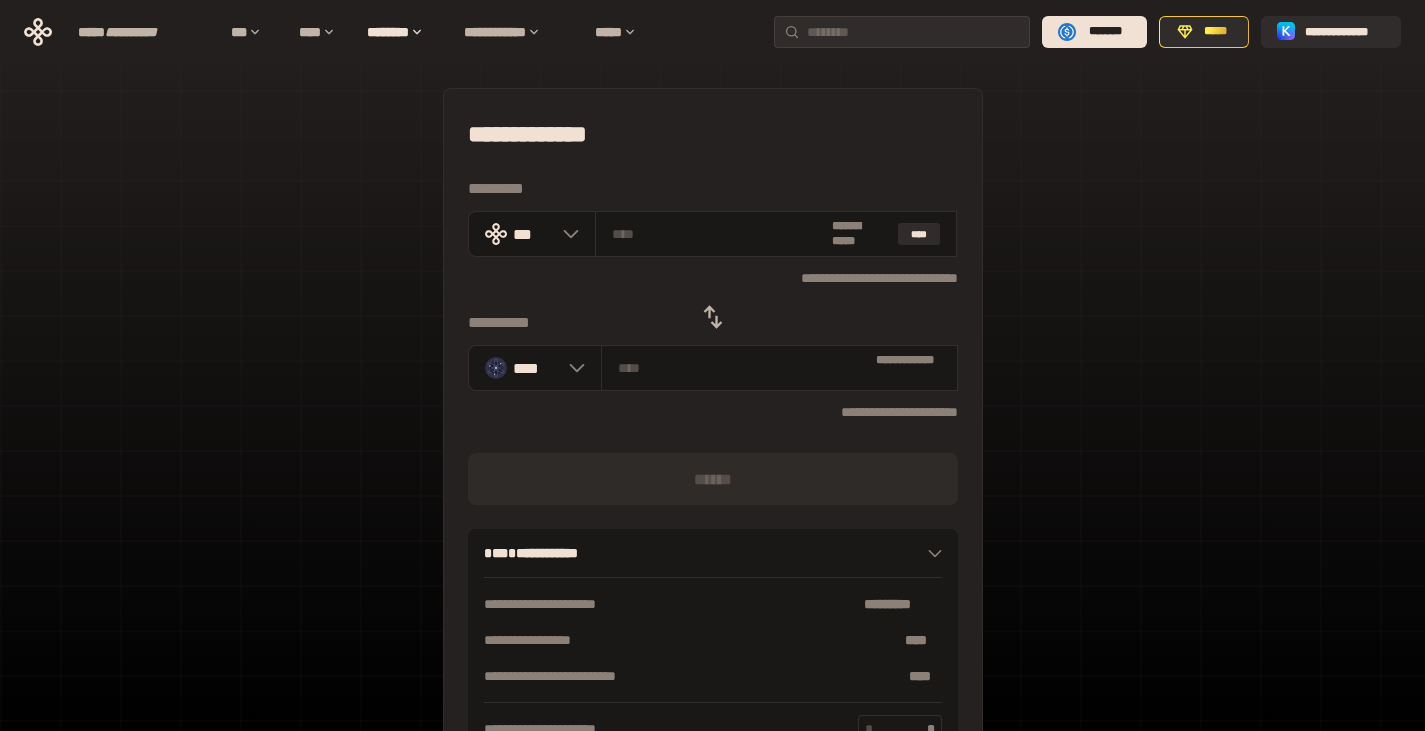 click 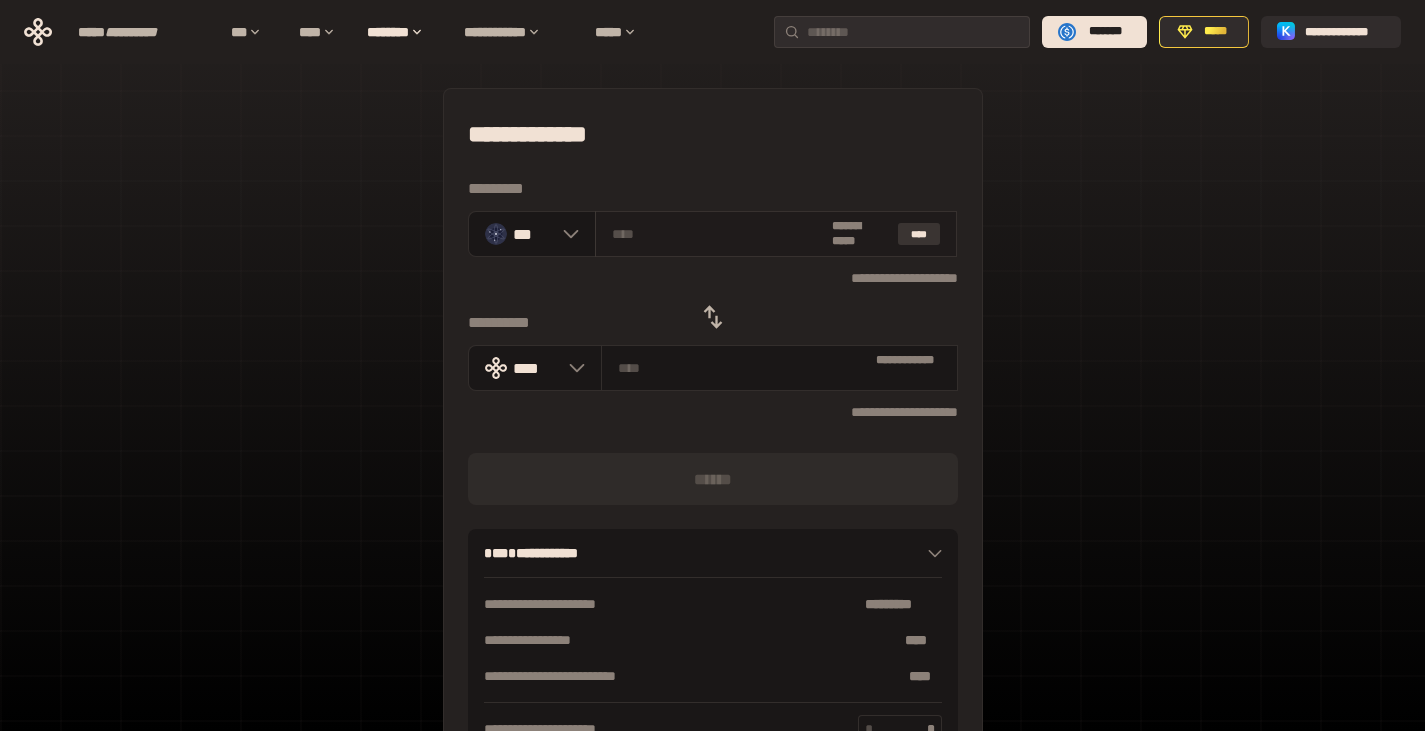 click on "****" at bounding box center [919, 234] 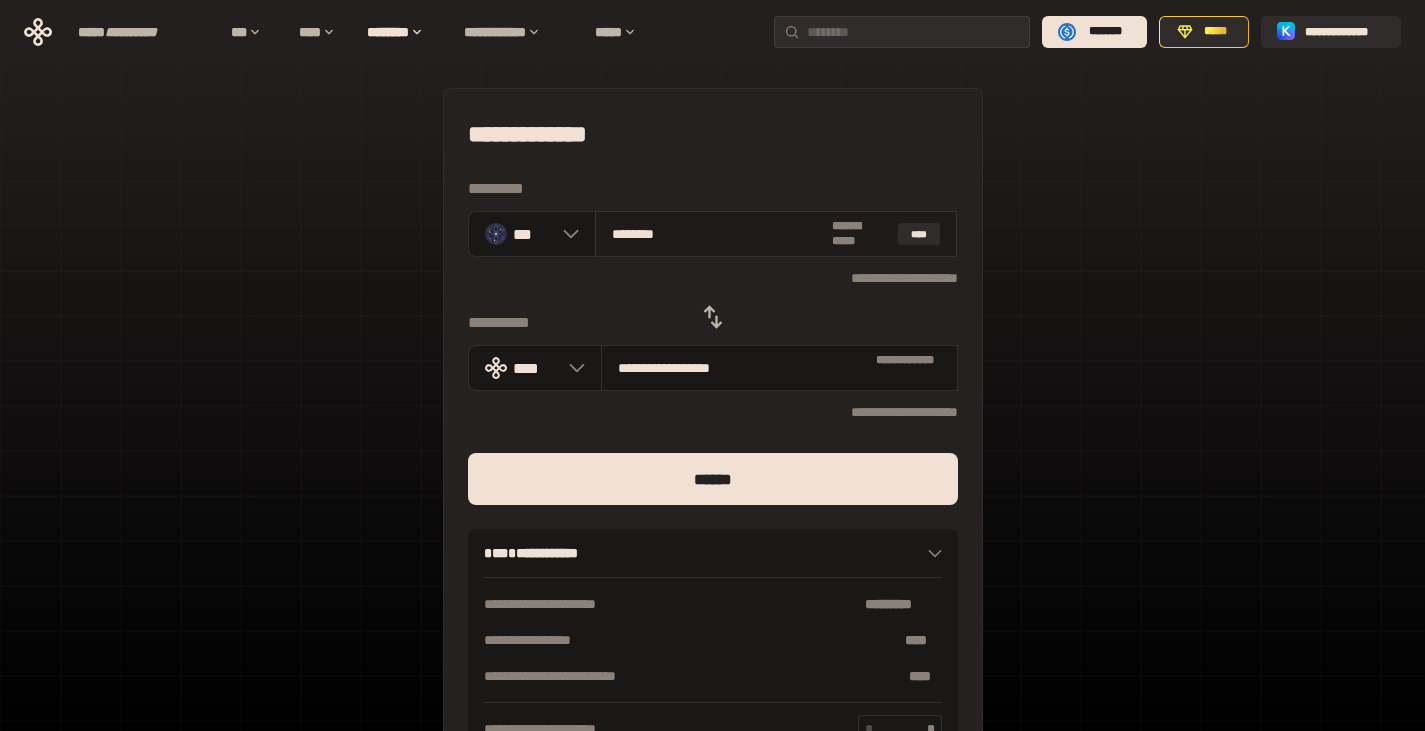 drag, startPoint x: 640, startPoint y: 236, endPoint x: 692, endPoint y: 236, distance: 52 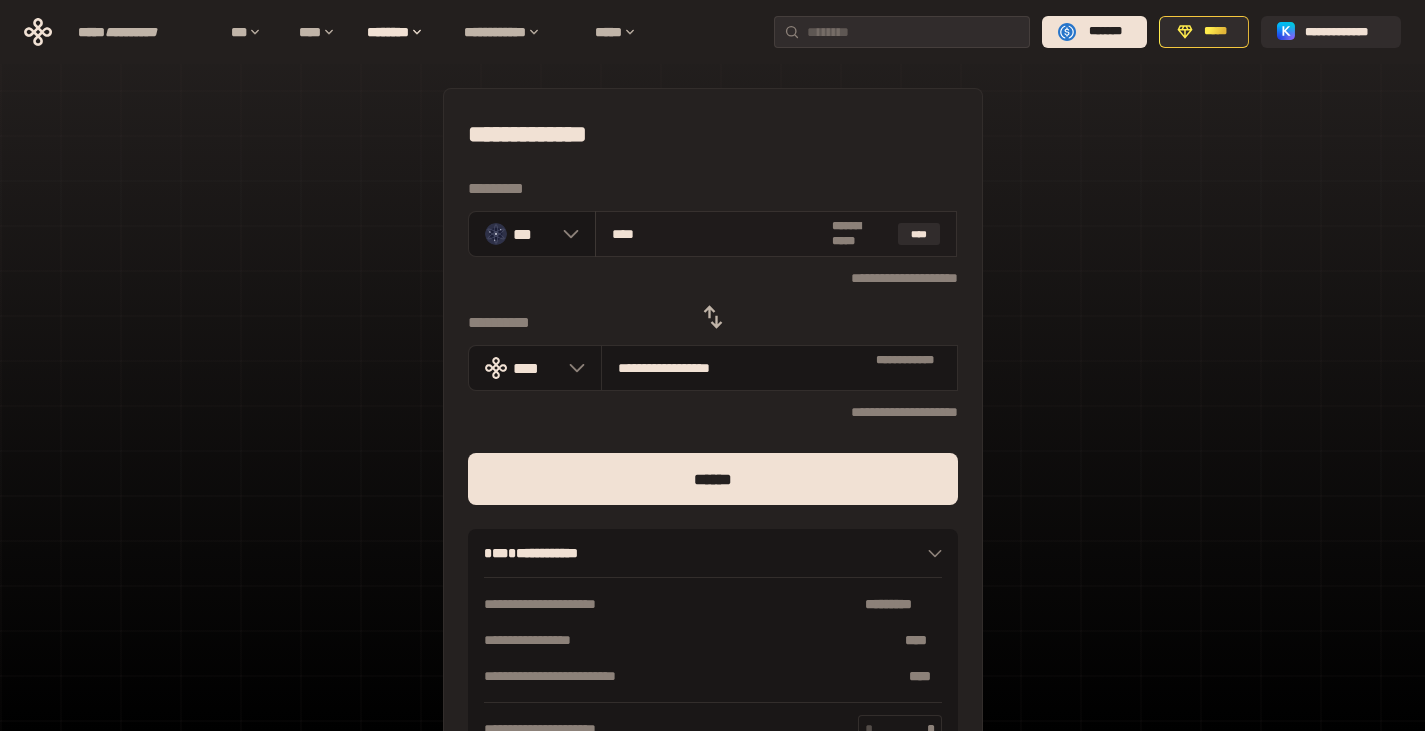 type on "**********" 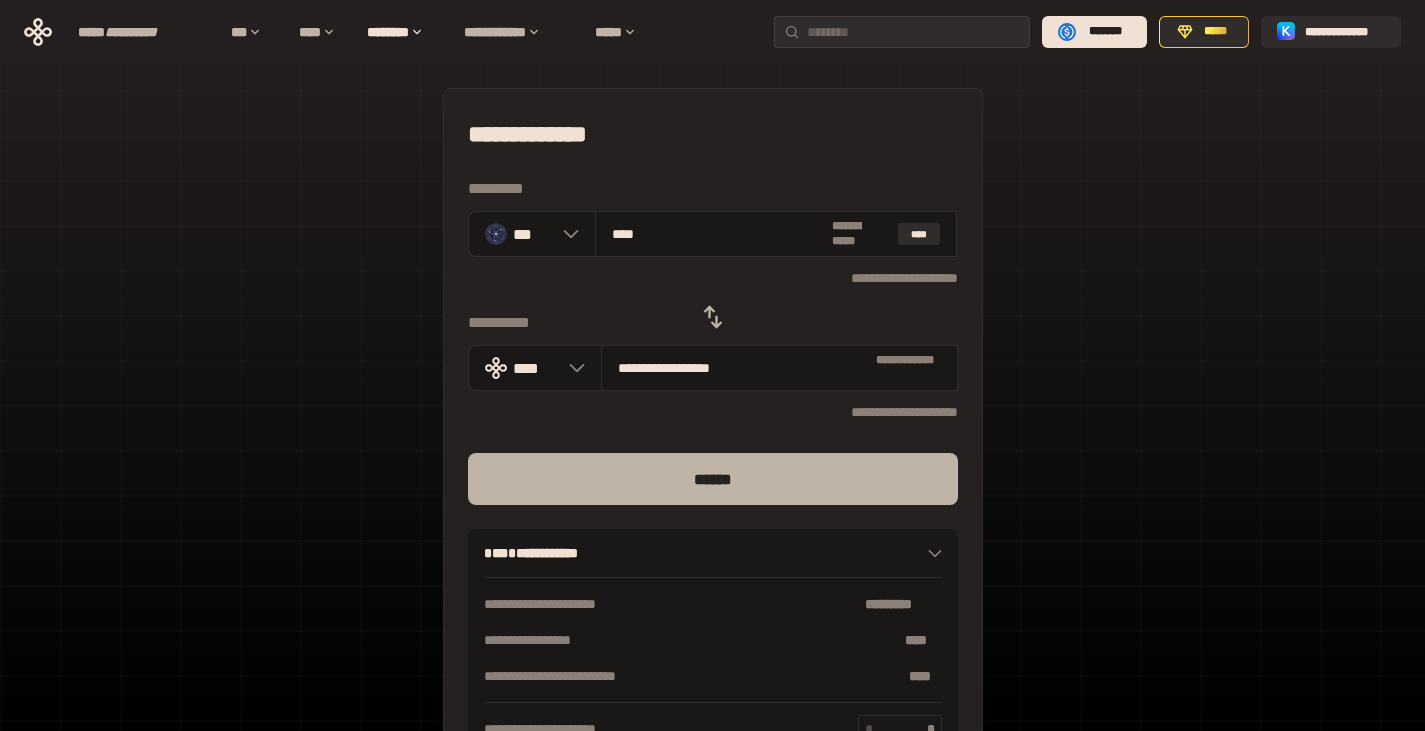 type on "****" 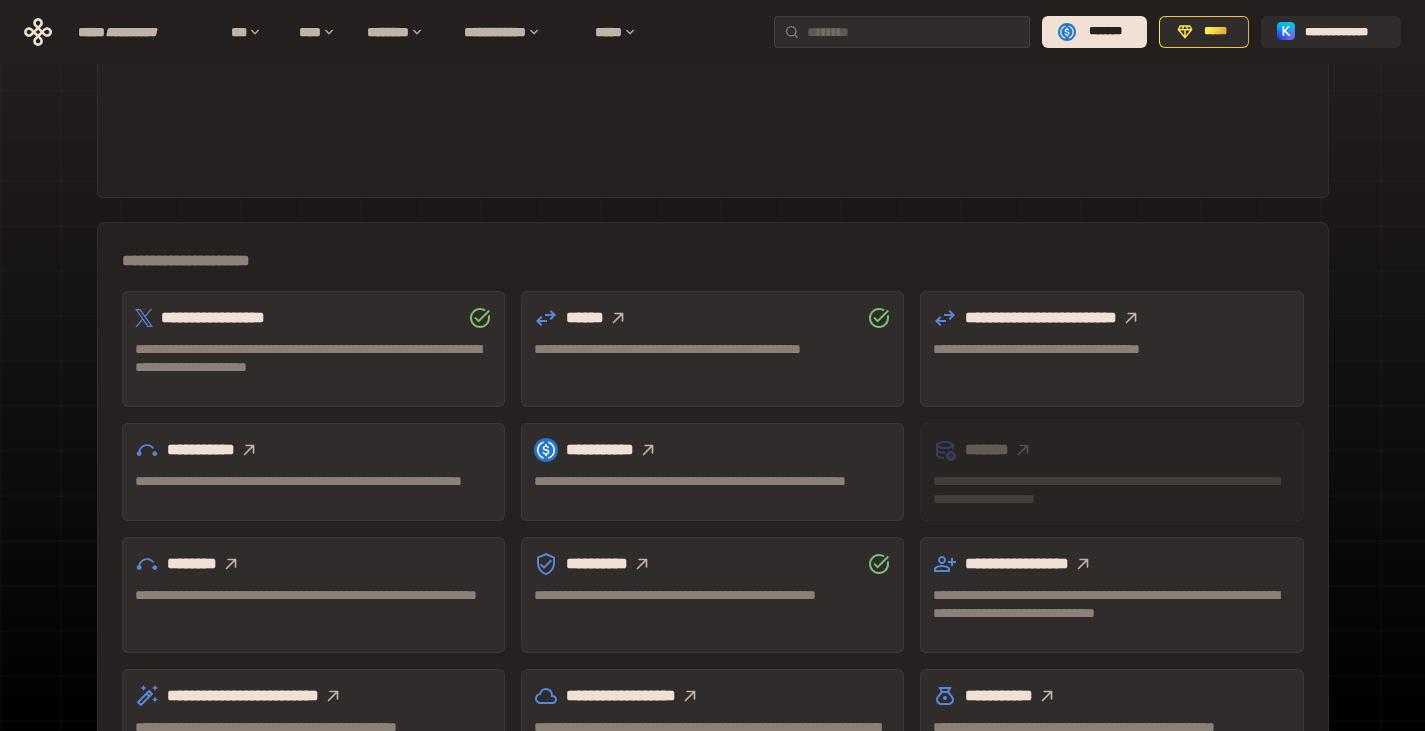 scroll, scrollTop: 557, scrollLeft: 0, axis: vertical 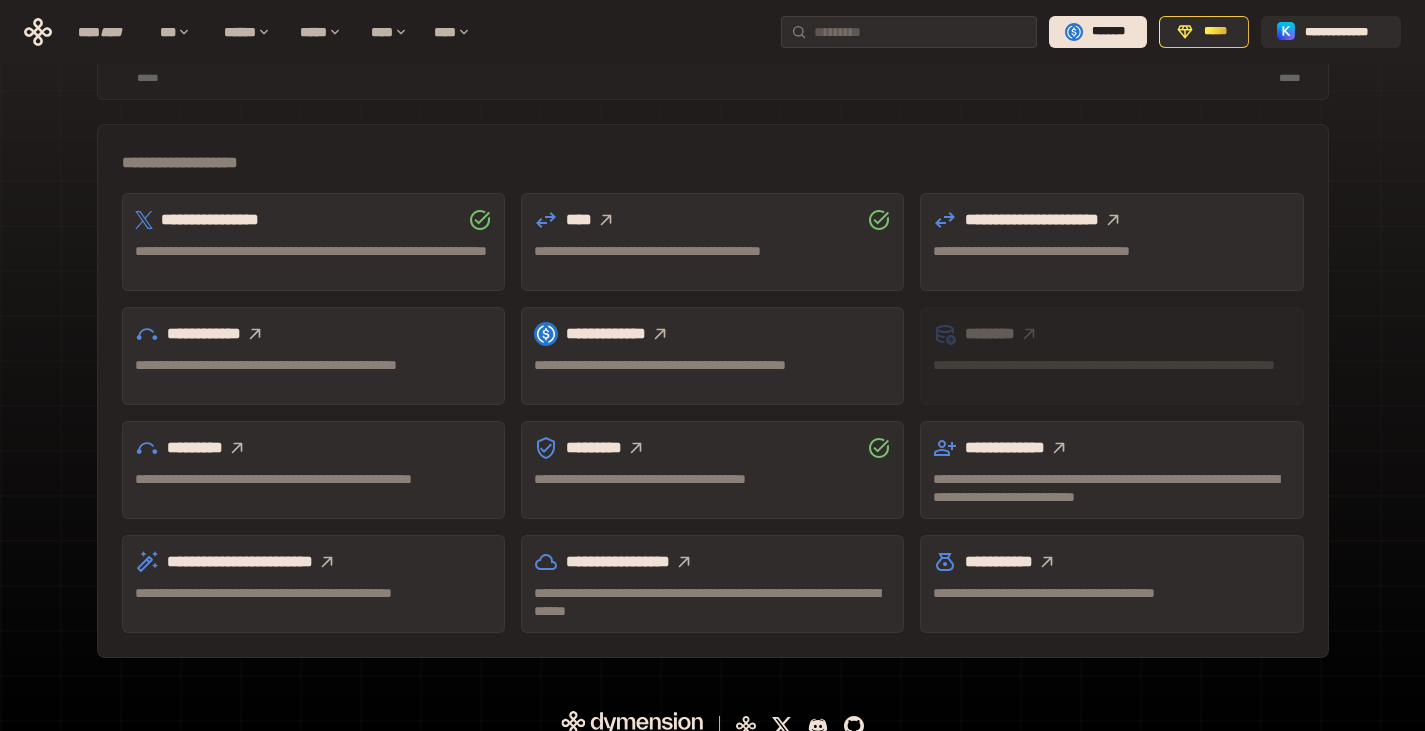 click 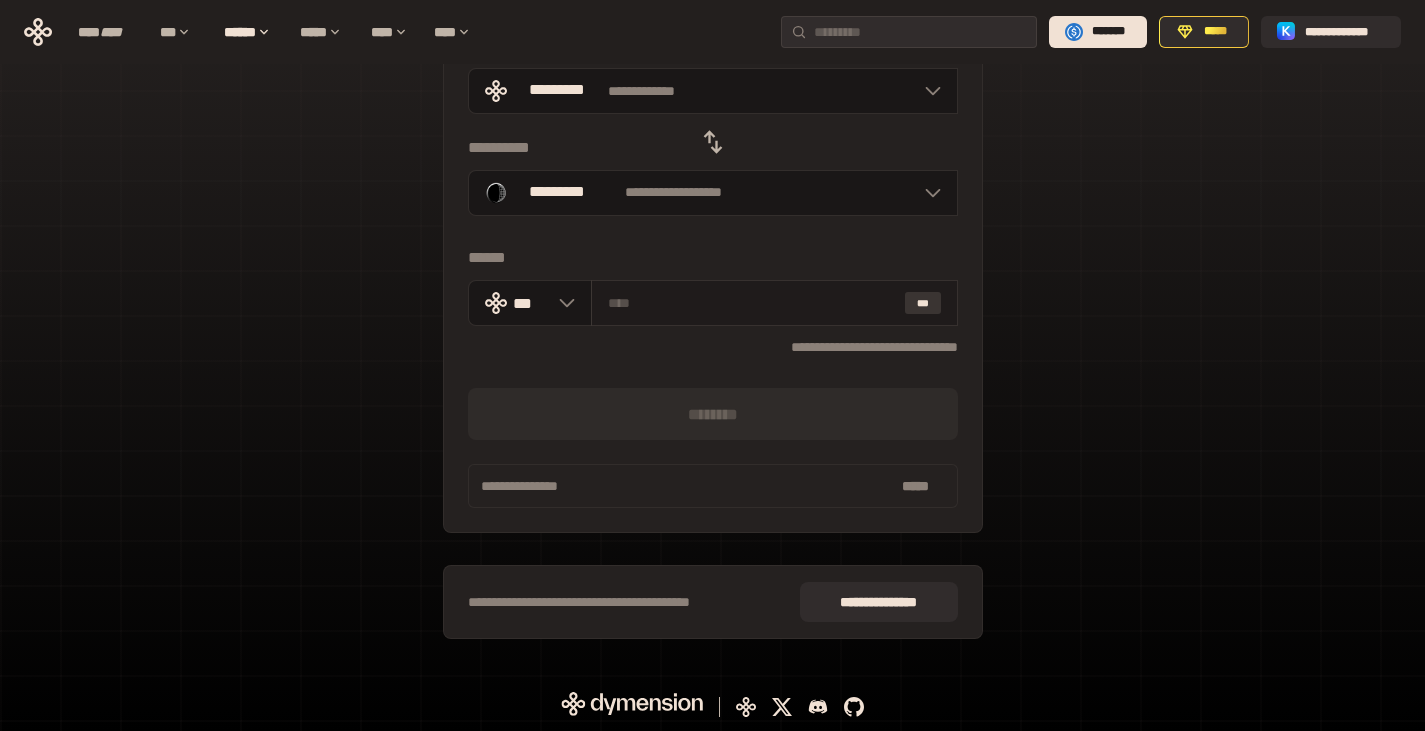 click on "***" at bounding box center [923, 303] 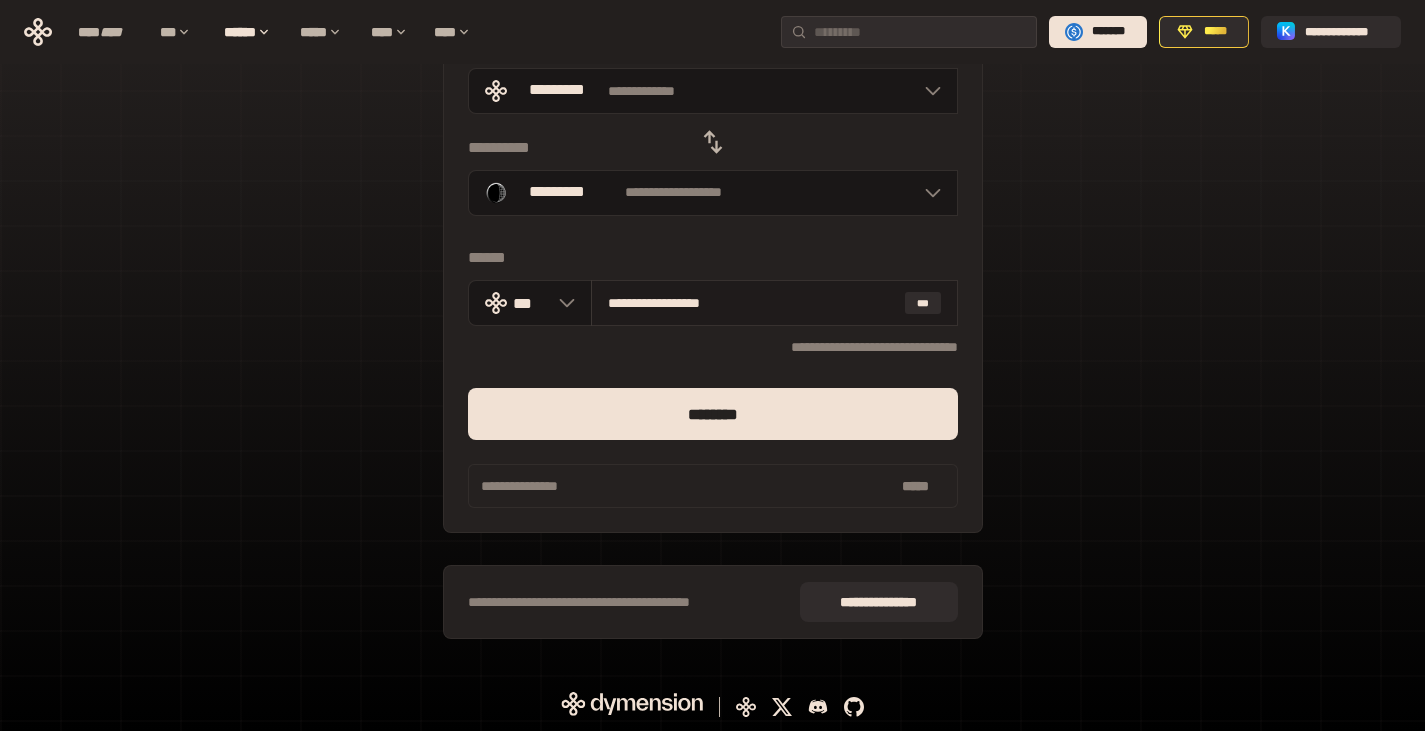 drag, startPoint x: 608, startPoint y: 298, endPoint x: 790, endPoint y: 319, distance: 183.20753 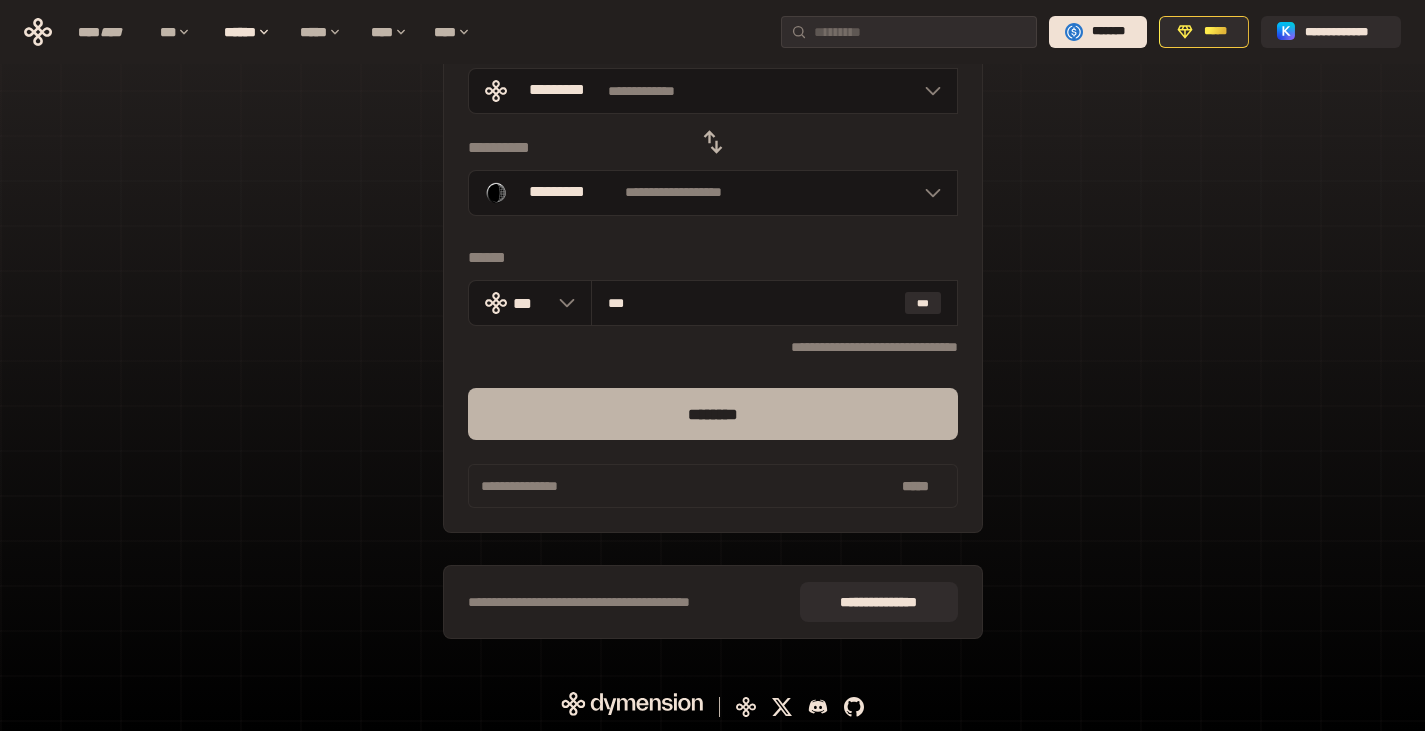 type on "***" 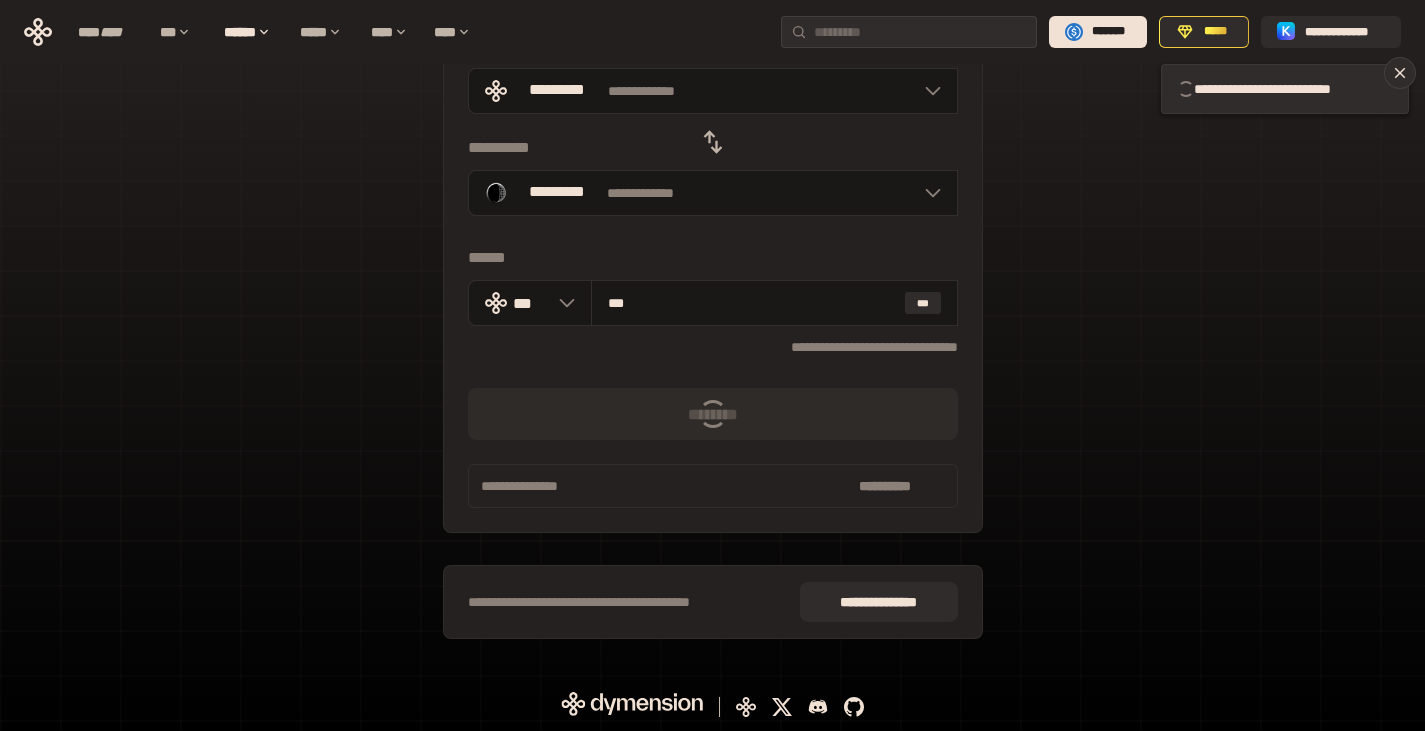 type 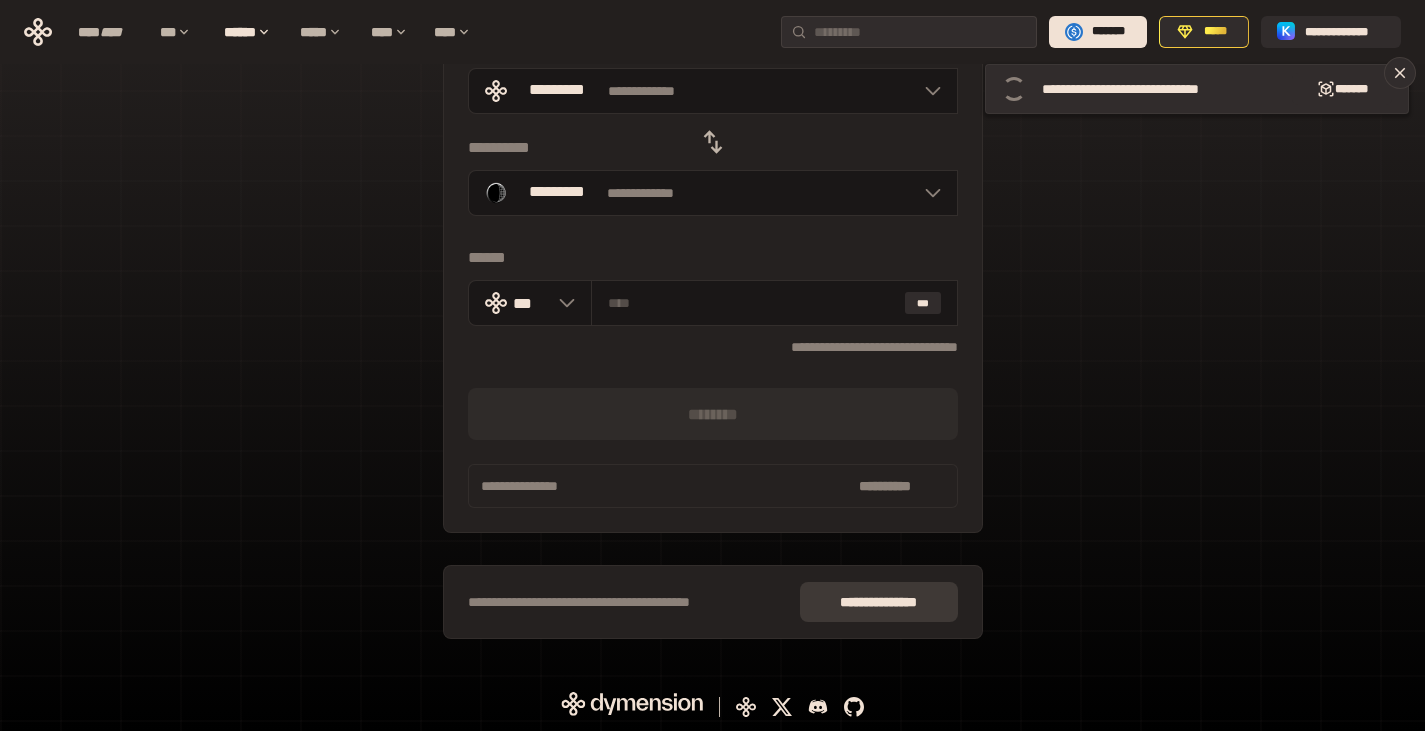 click on "**** **** * ***" at bounding box center [879, 602] 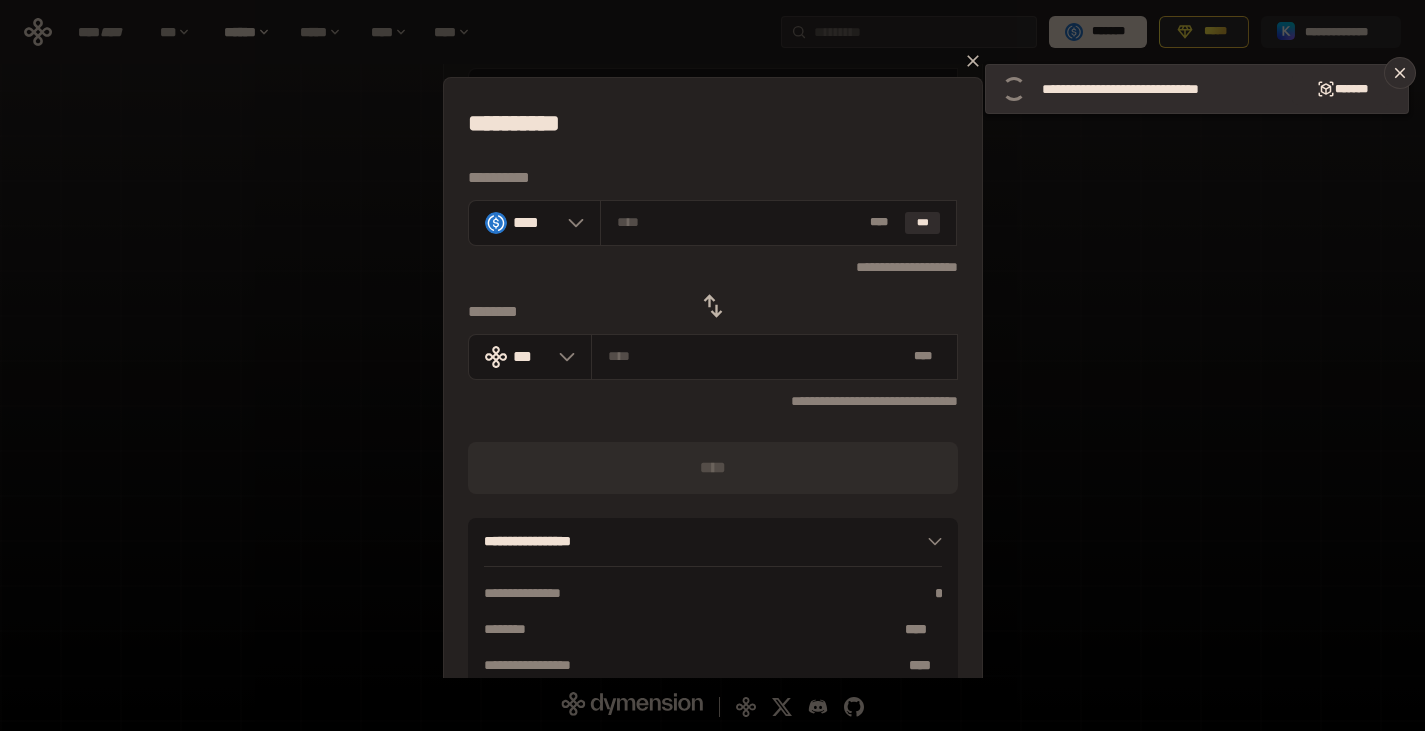 click 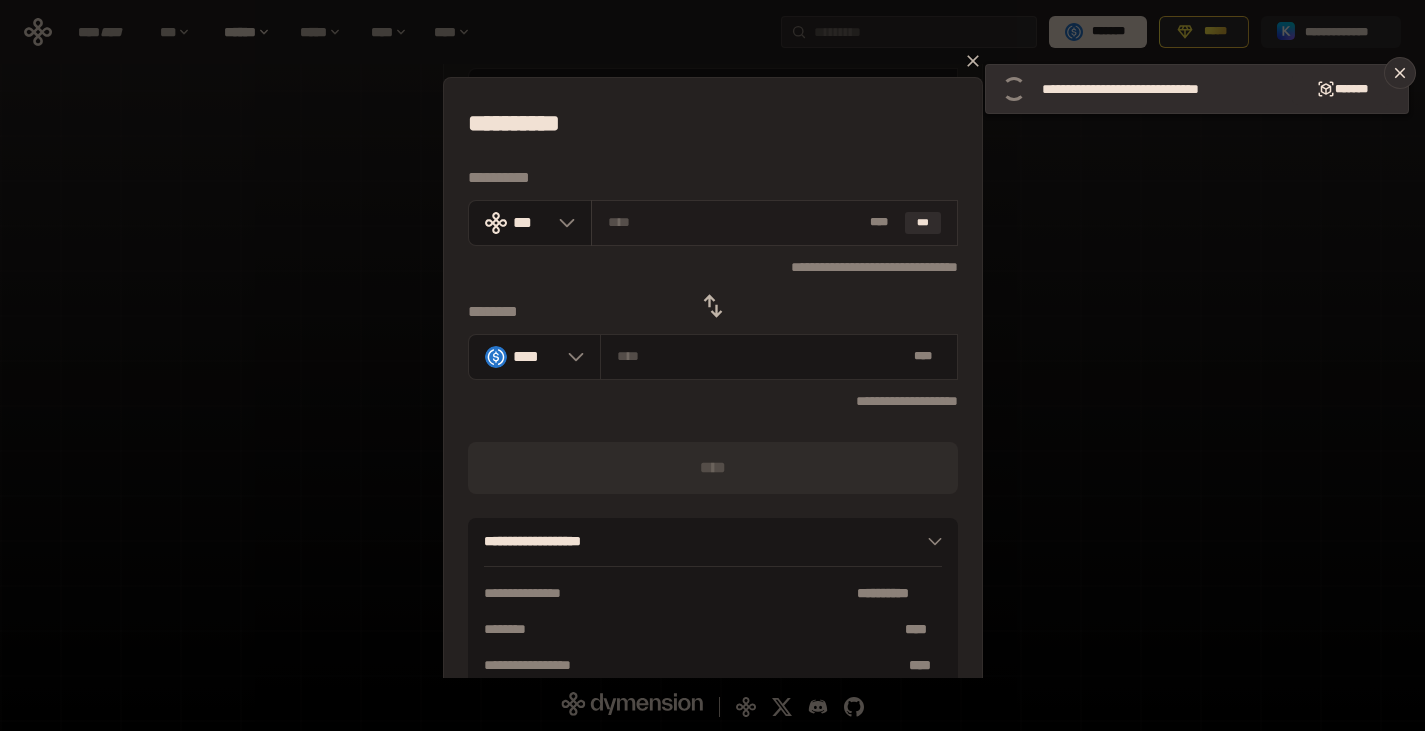 click on "* ** ***" at bounding box center (774, 223) 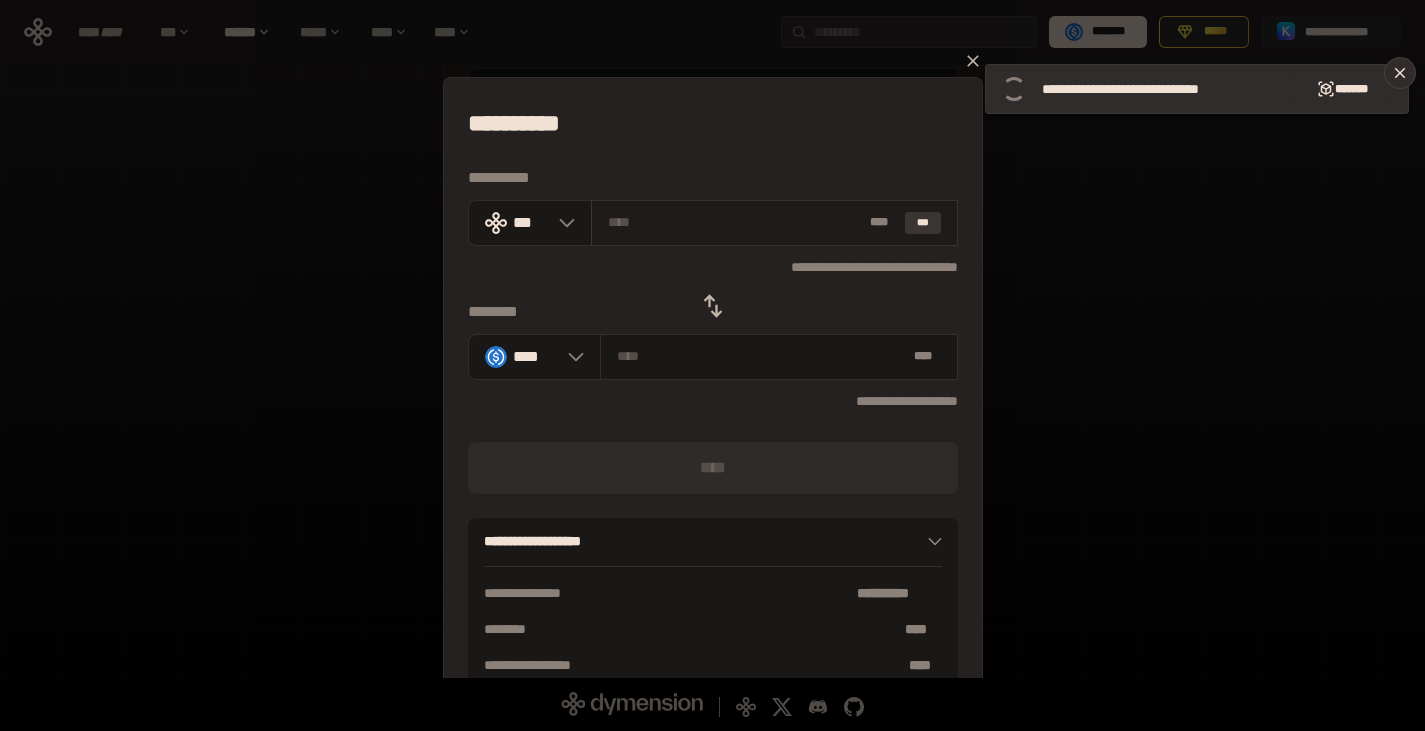 click on "***" at bounding box center (923, 223) 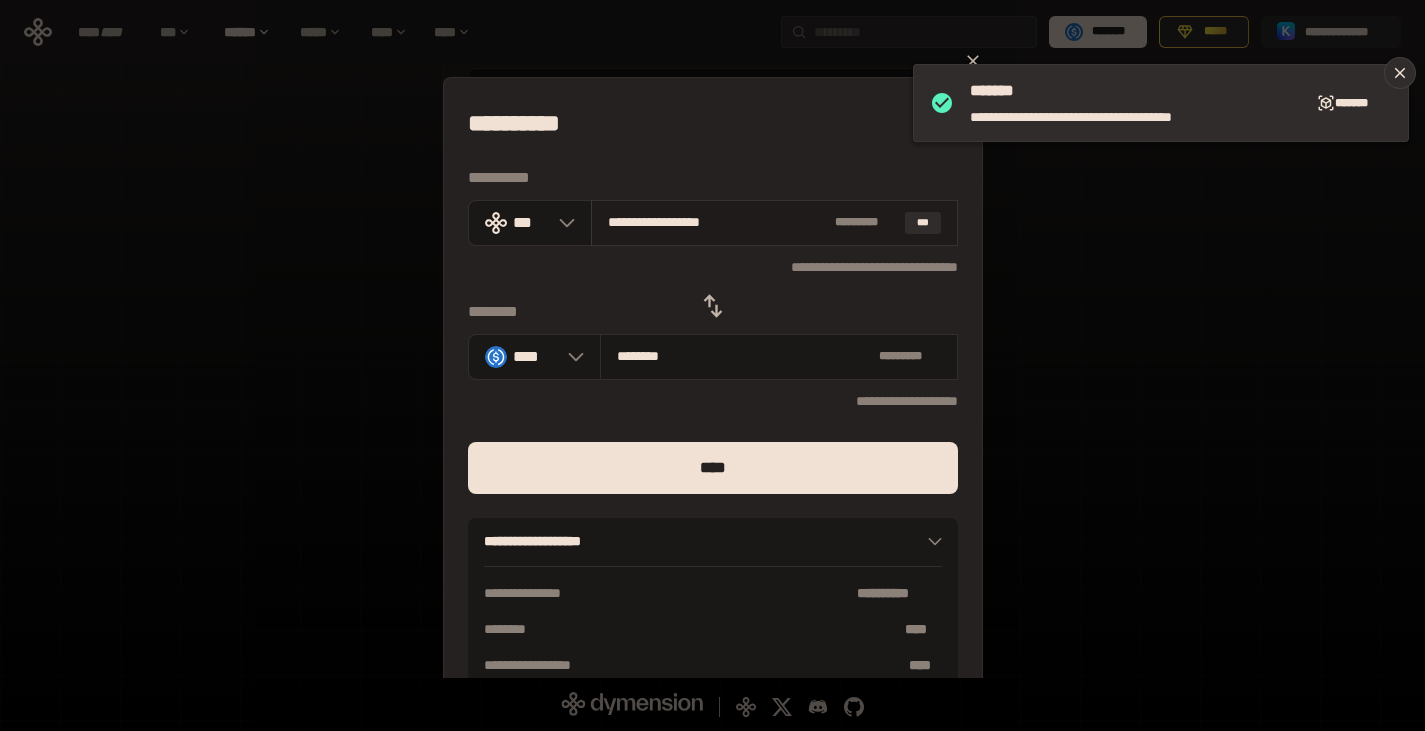 drag, startPoint x: 606, startPoint y: 225, endPoint x: 773, endPoint y: 244, distance: 168.07736 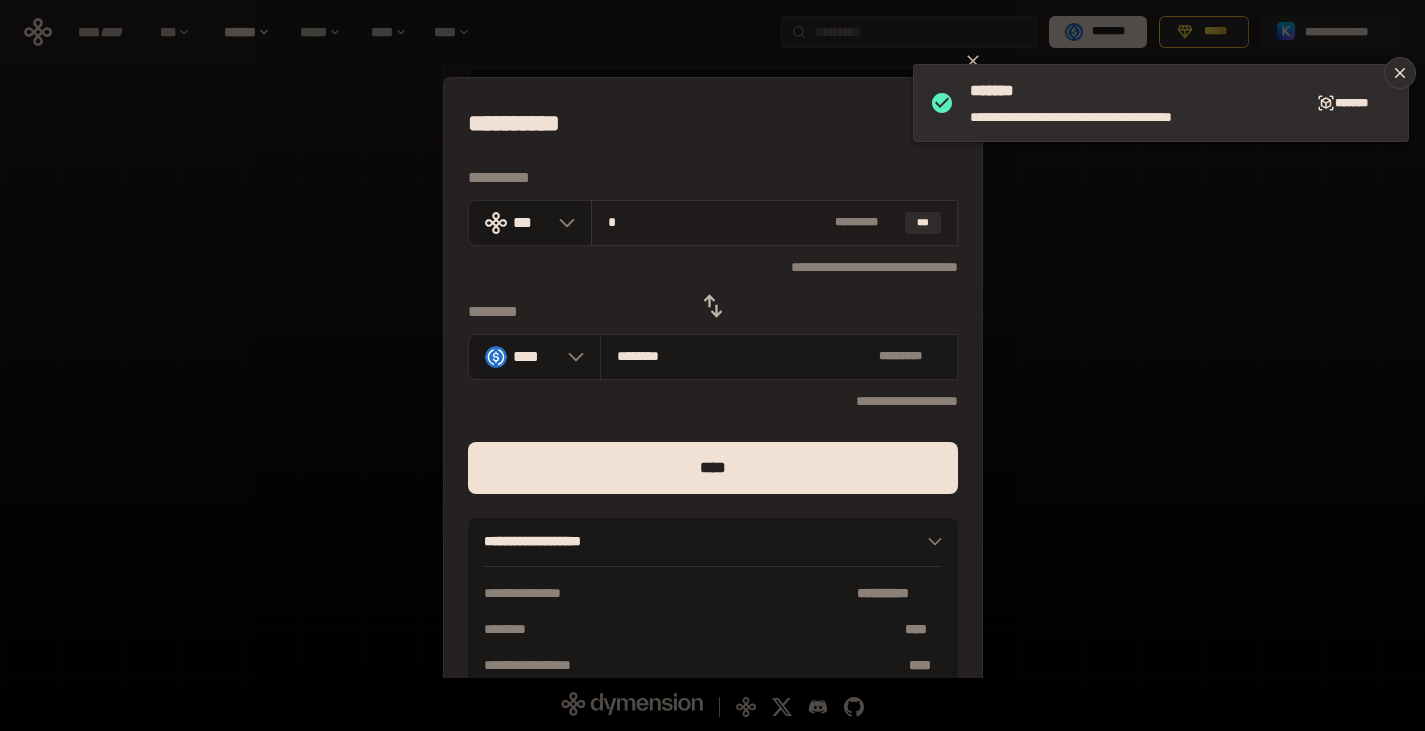 type on "********" 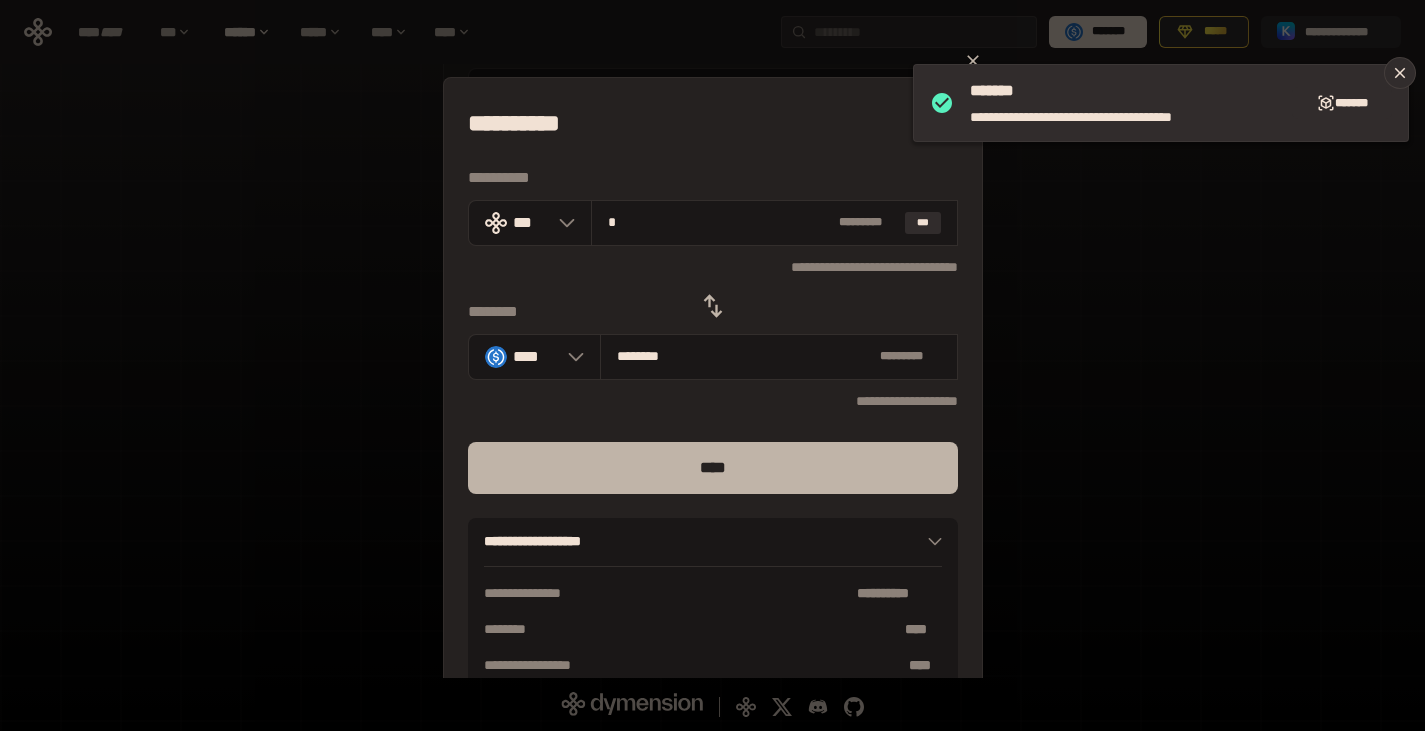 type on "*" 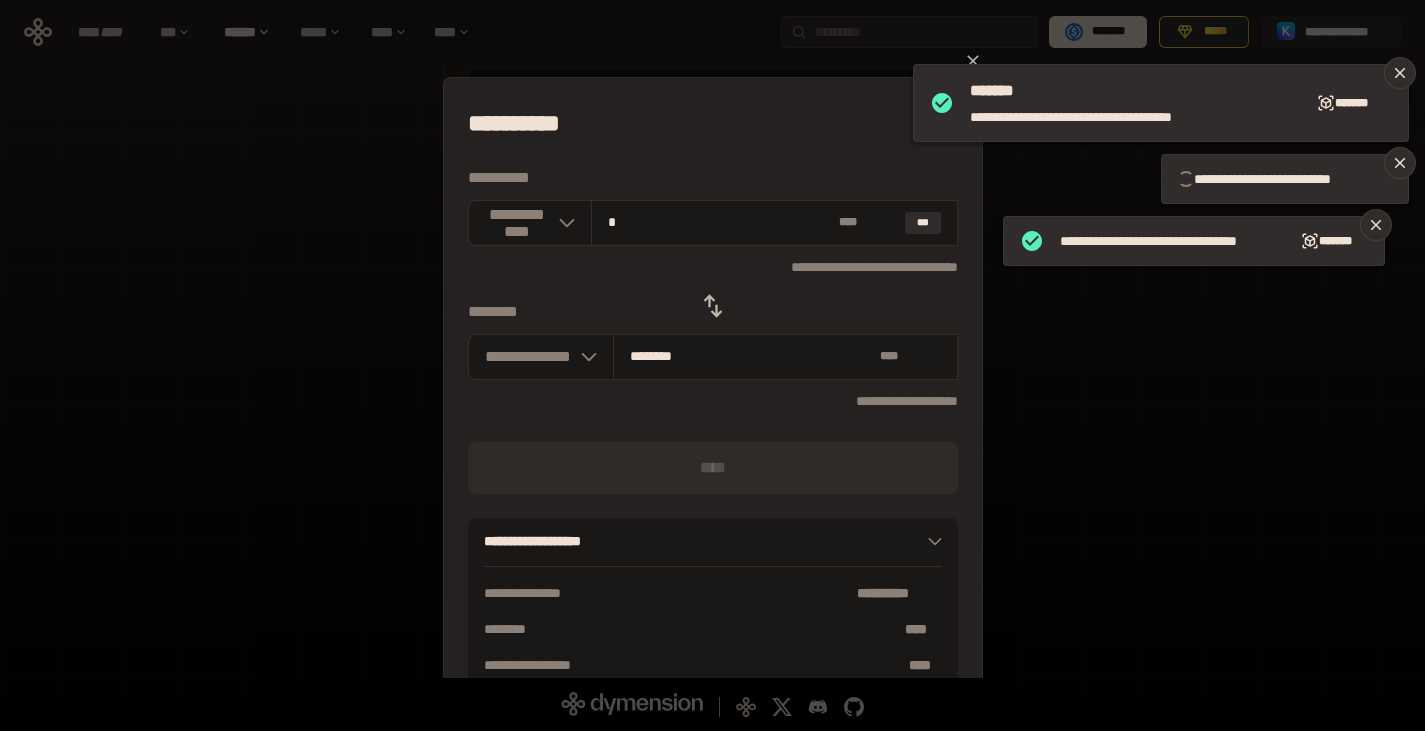 type 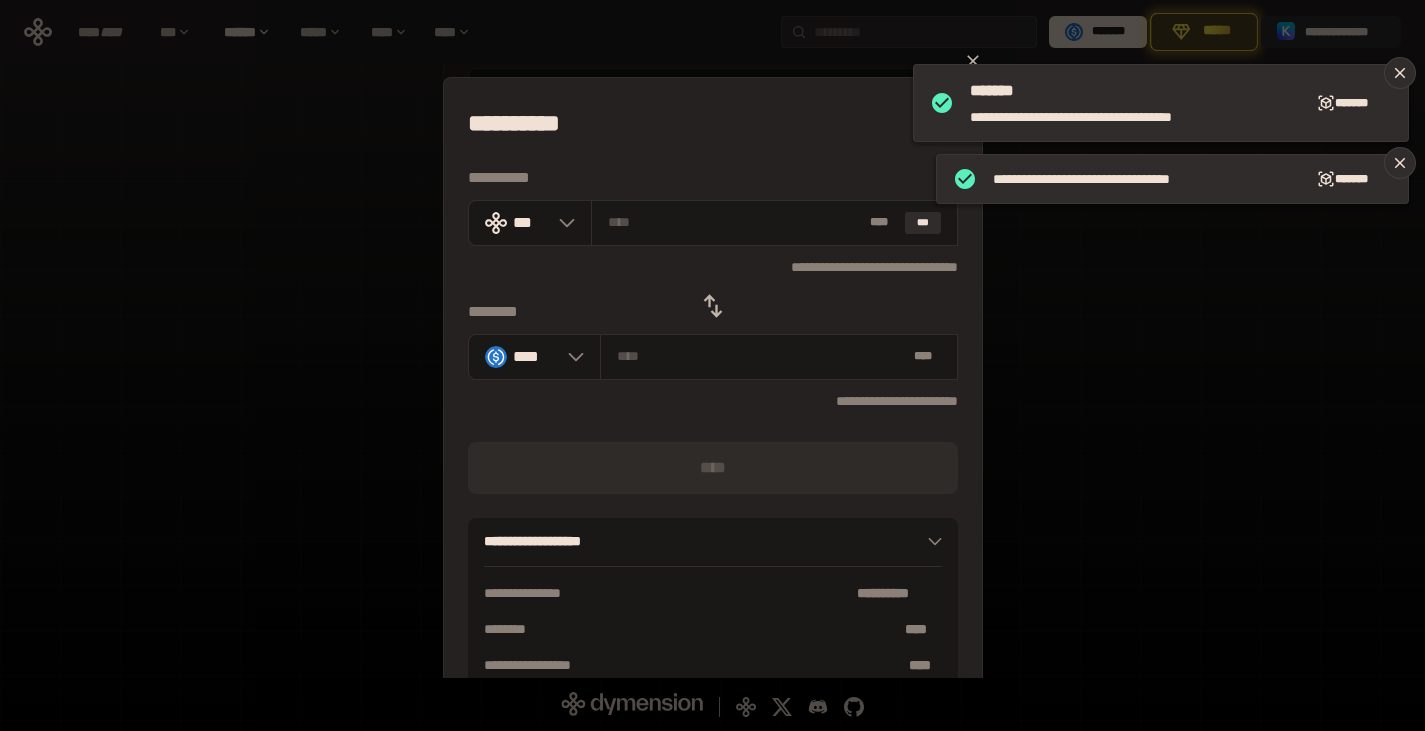 click 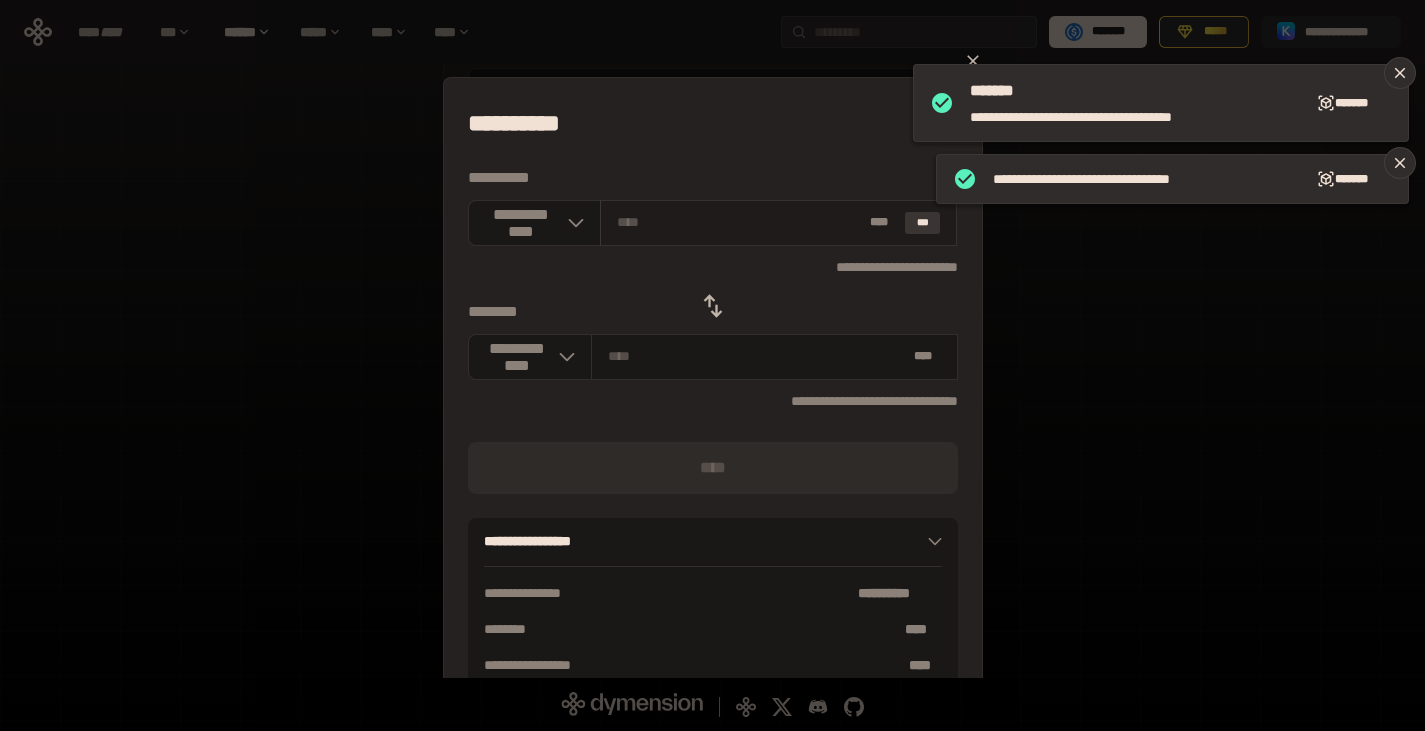 click on "***" at bounding box center [923, 223] 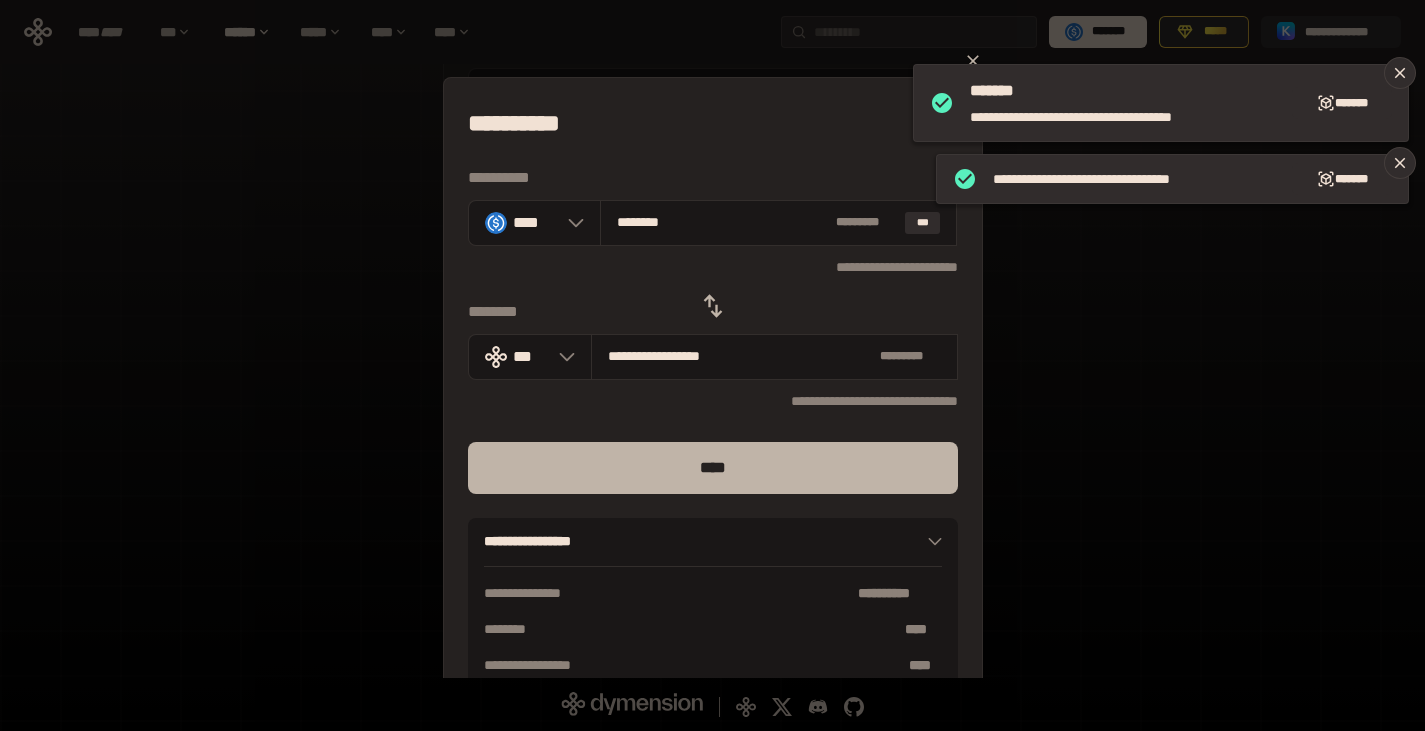 click on "****" at bounding box center [713, 468] 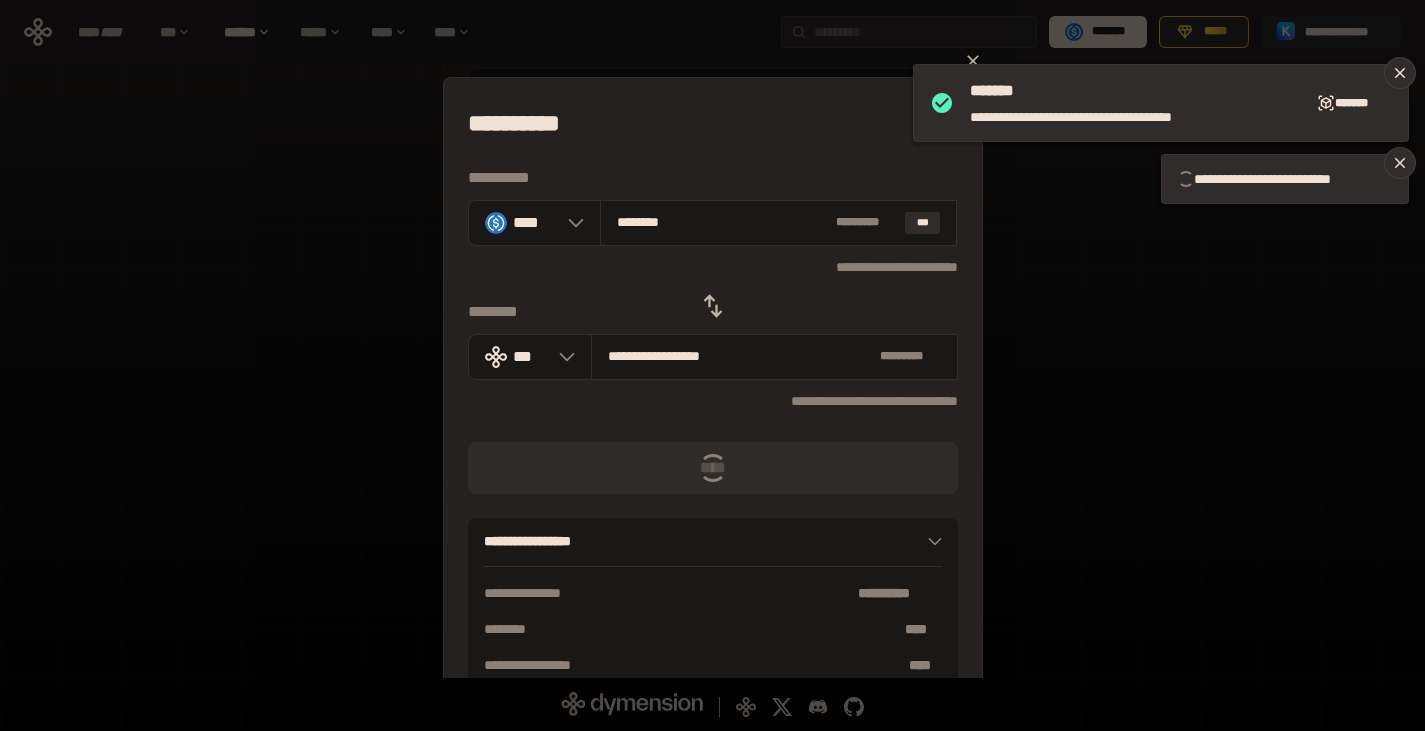 type 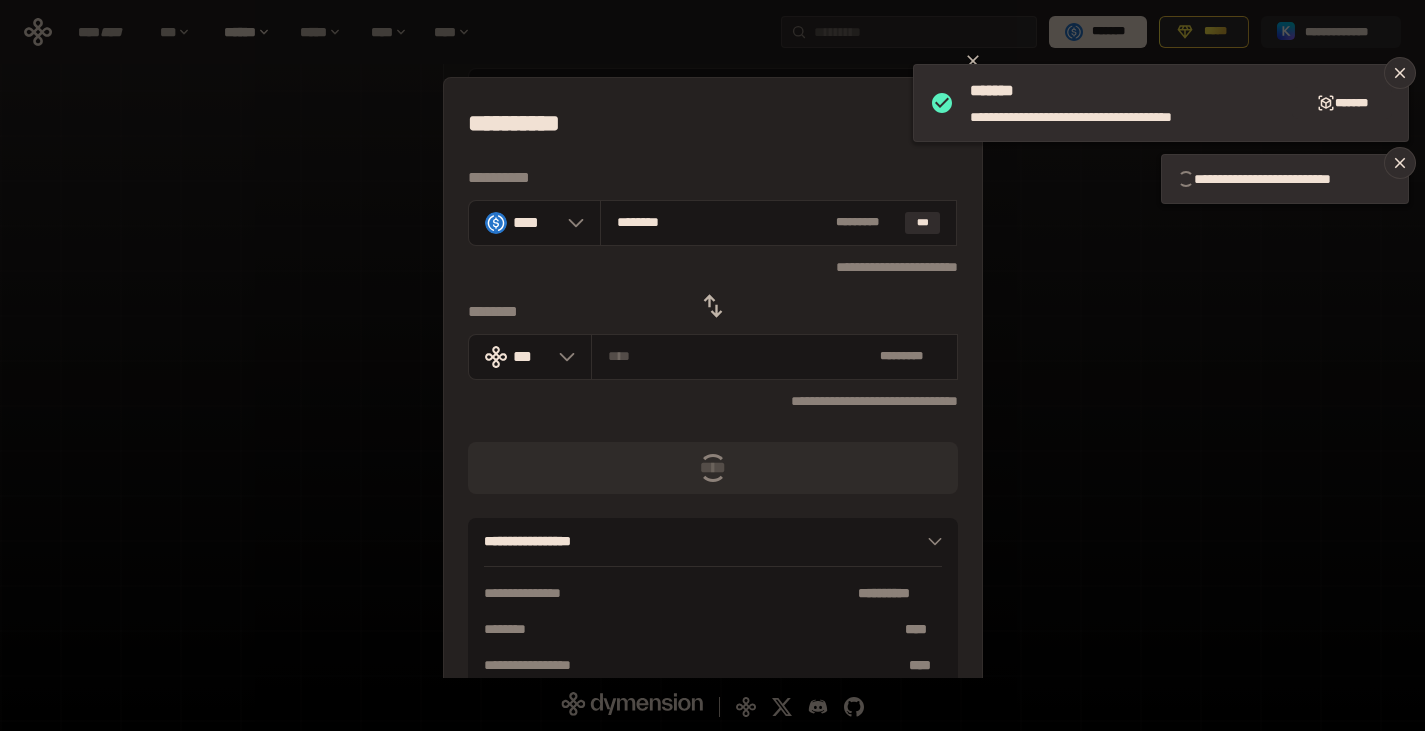 type 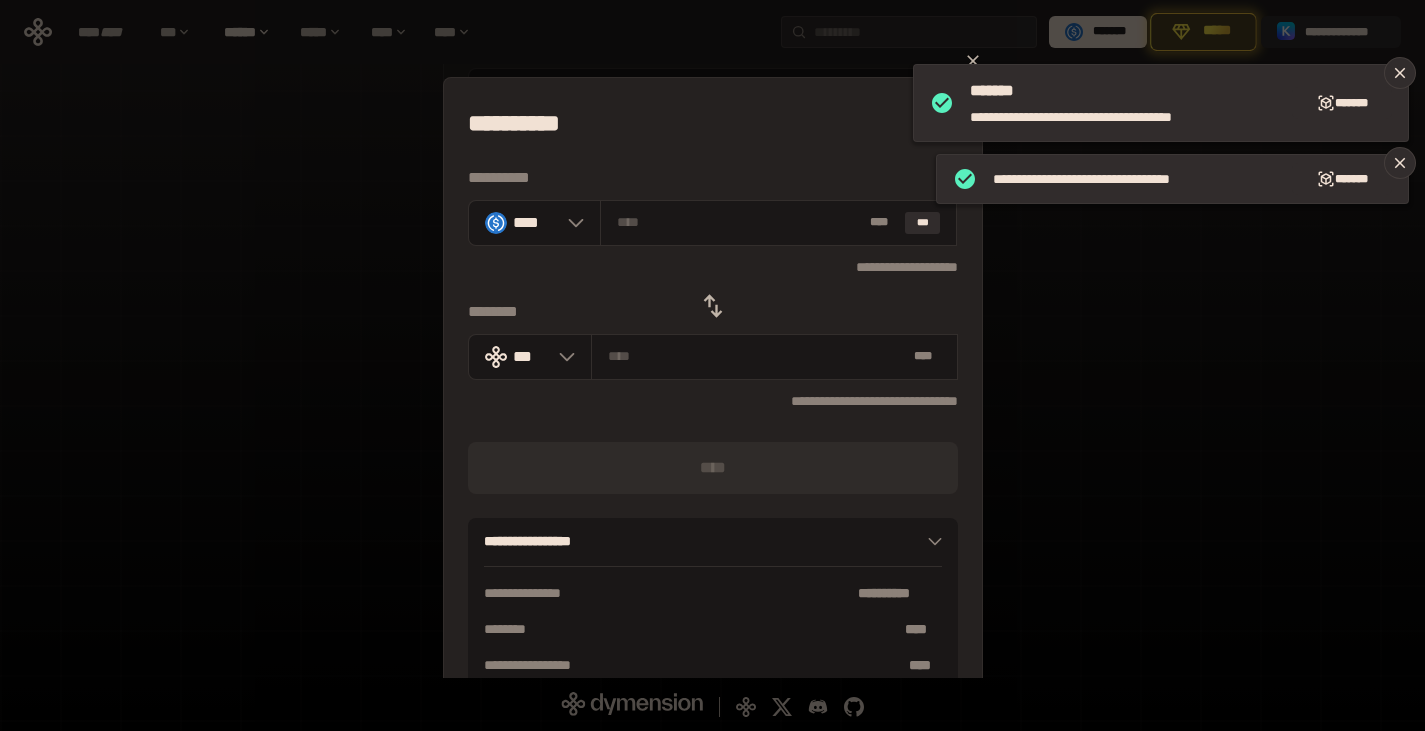 click on "**********" at bounding box center [712, 365] 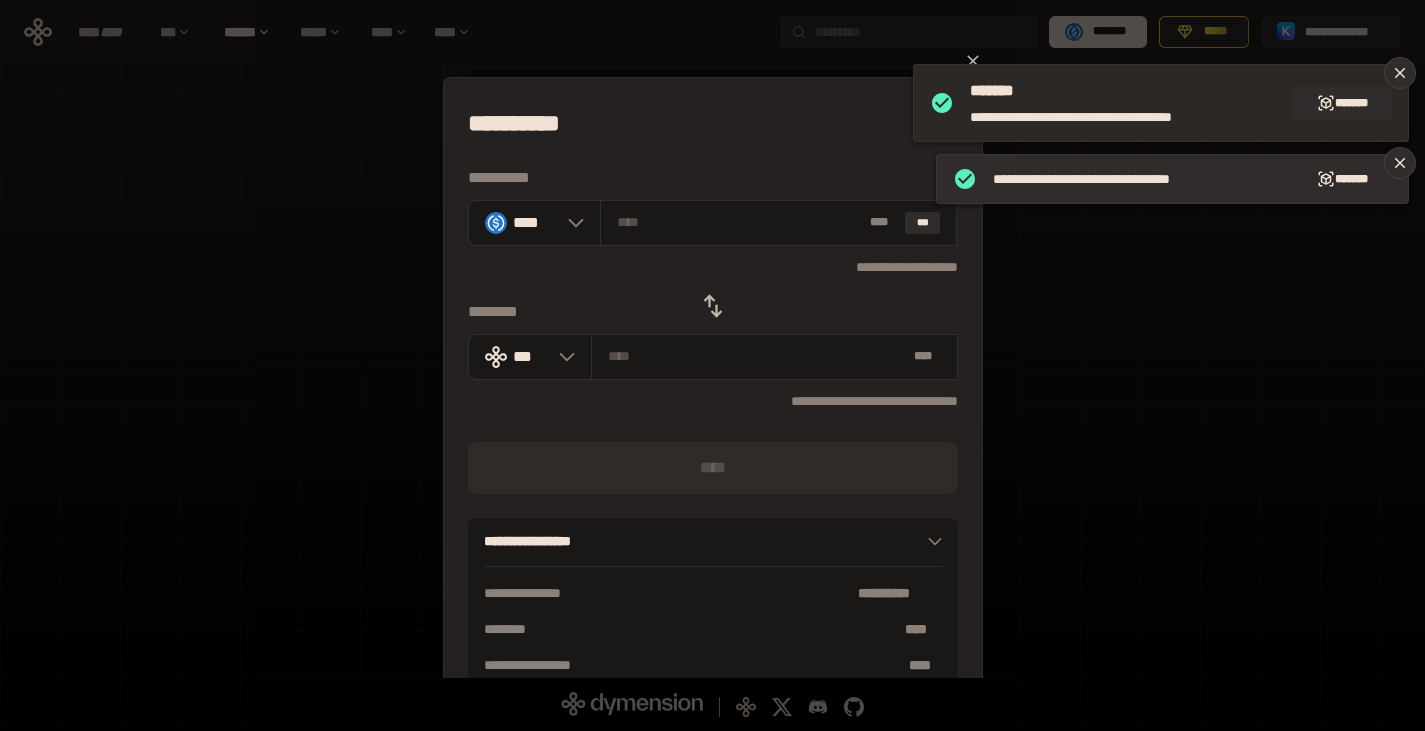 drag, startPoint x: 1388, startPoint y: 169, endPoint x: 1405, endPoint y: 99, distance: 72.03471 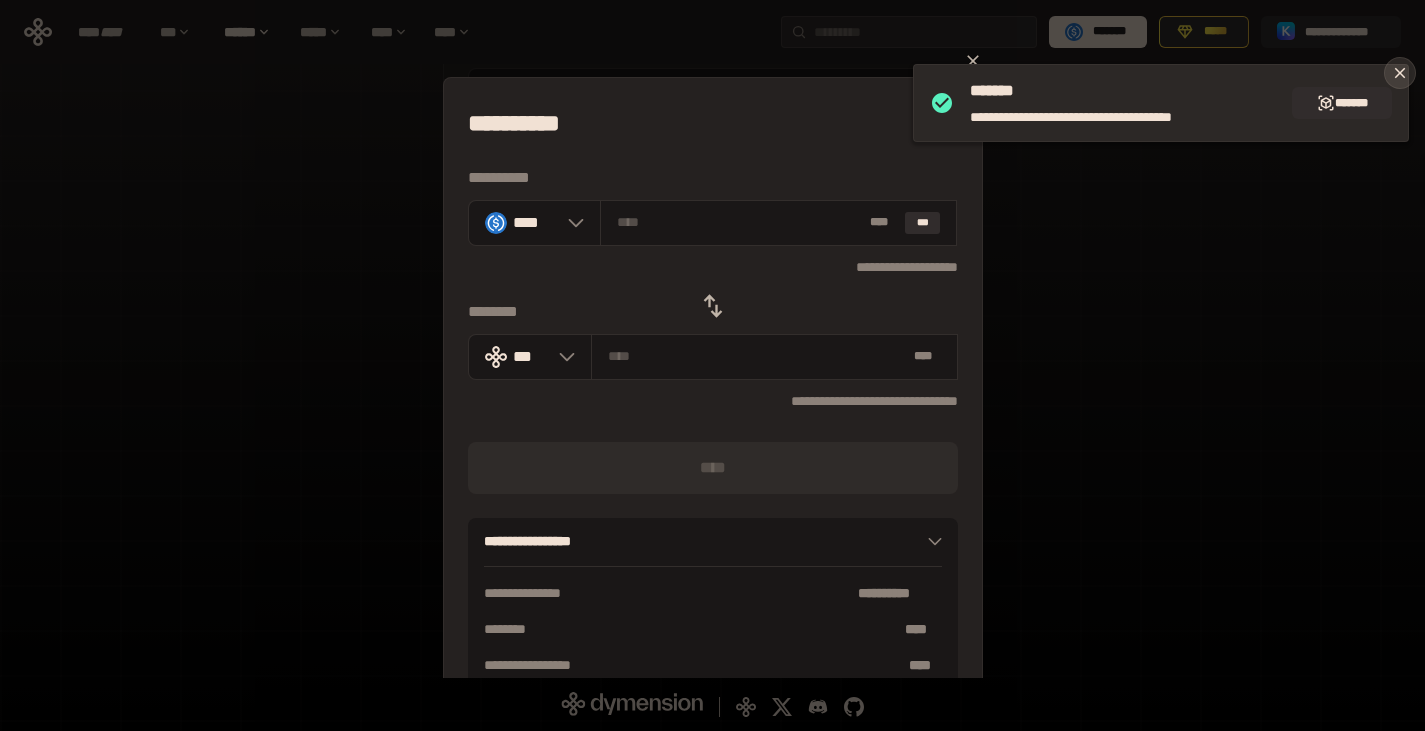 click 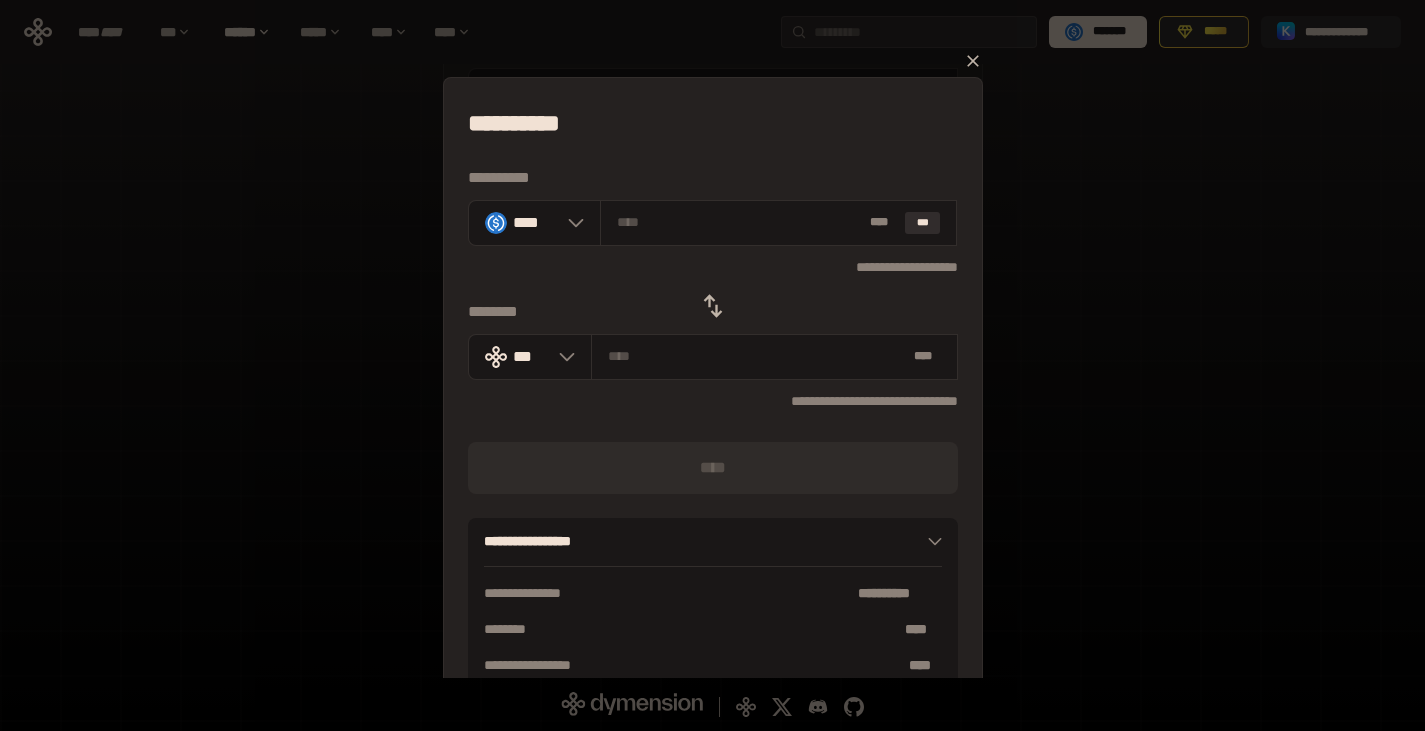 click on "**********" at bounding box center [712, 365] 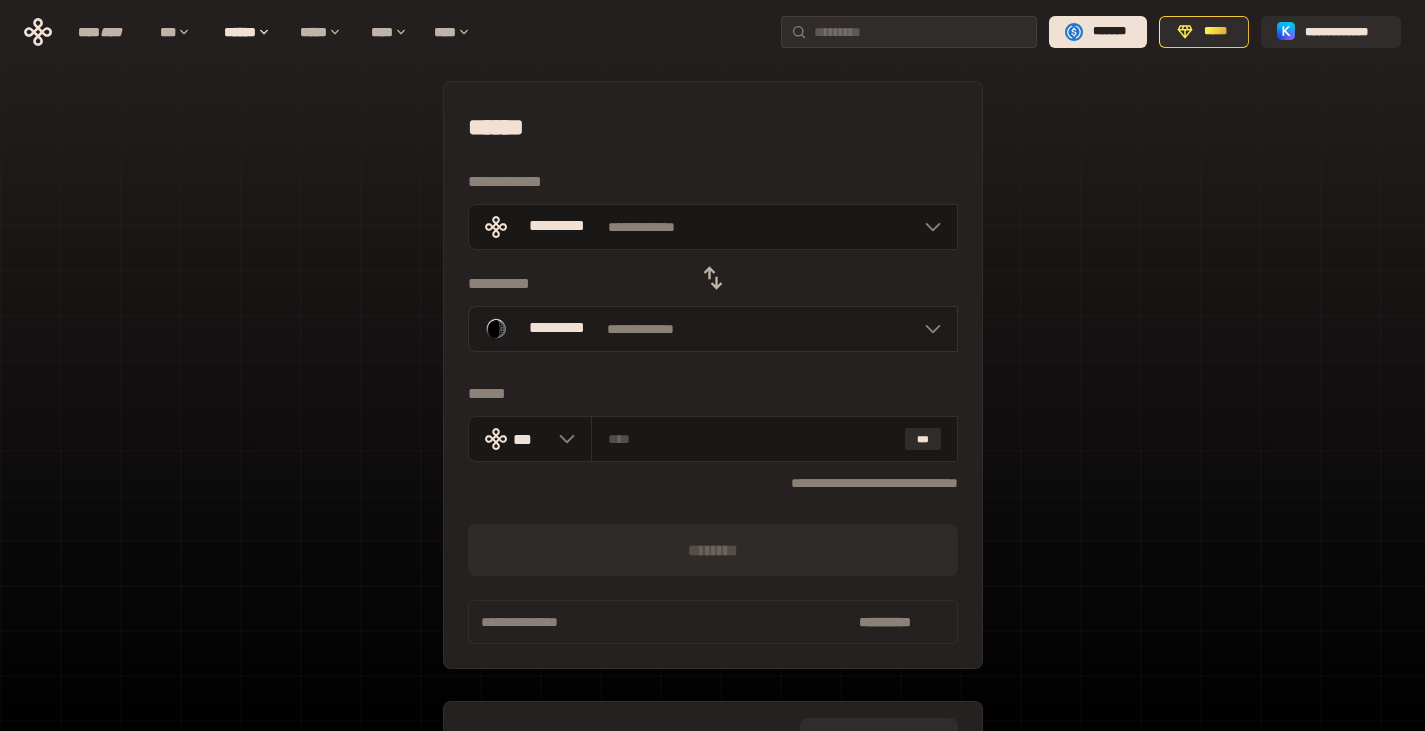 scroll, scrollTop: 0, scrollLeft: 0, axis: both 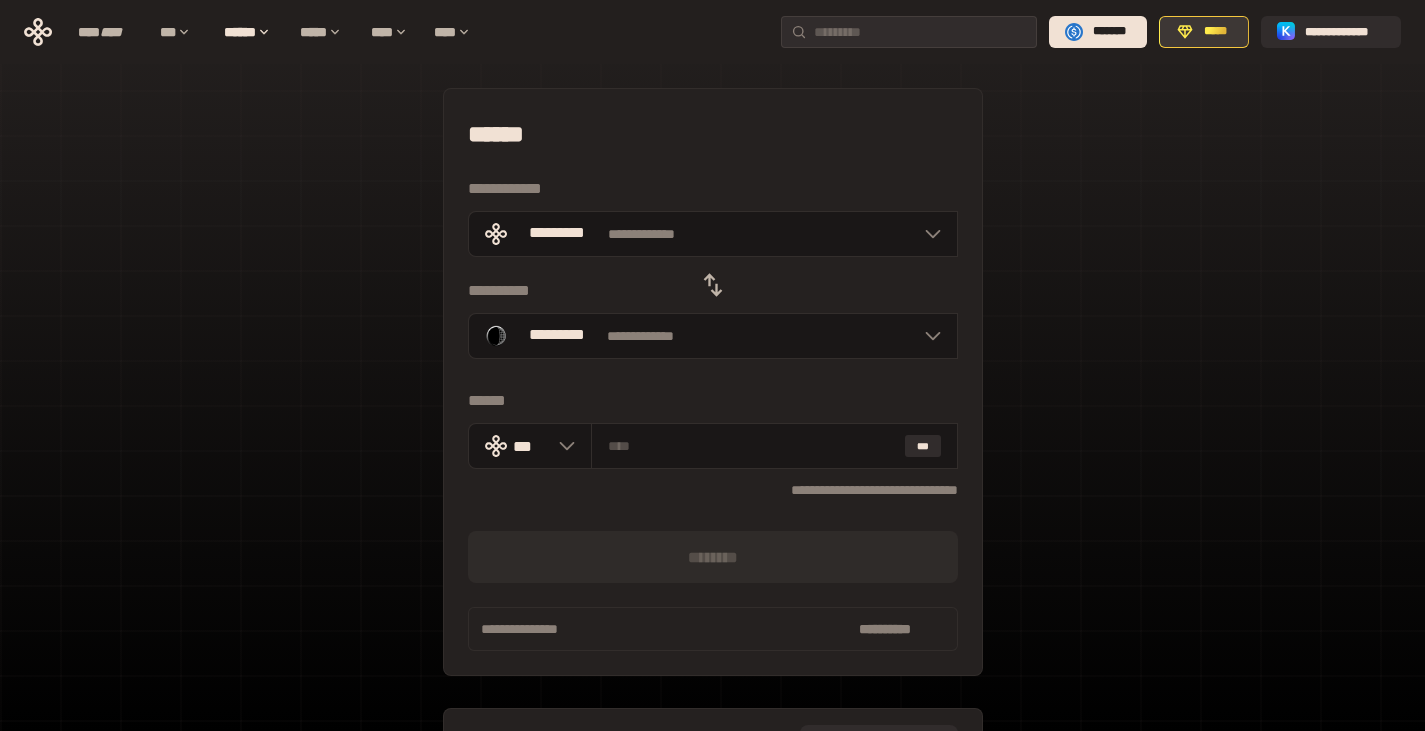 click 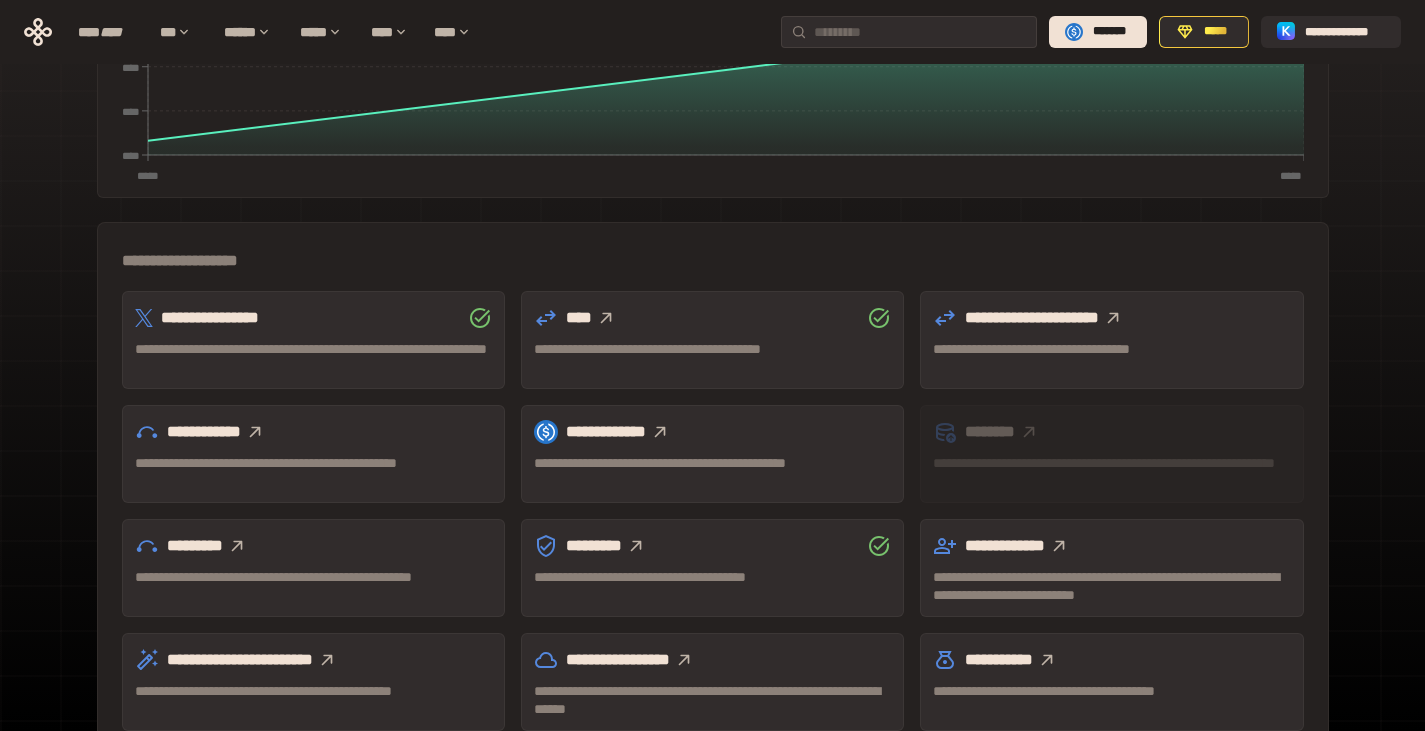 scroll, scrollTop: 500, scrollLeft: 0, axis: vertical 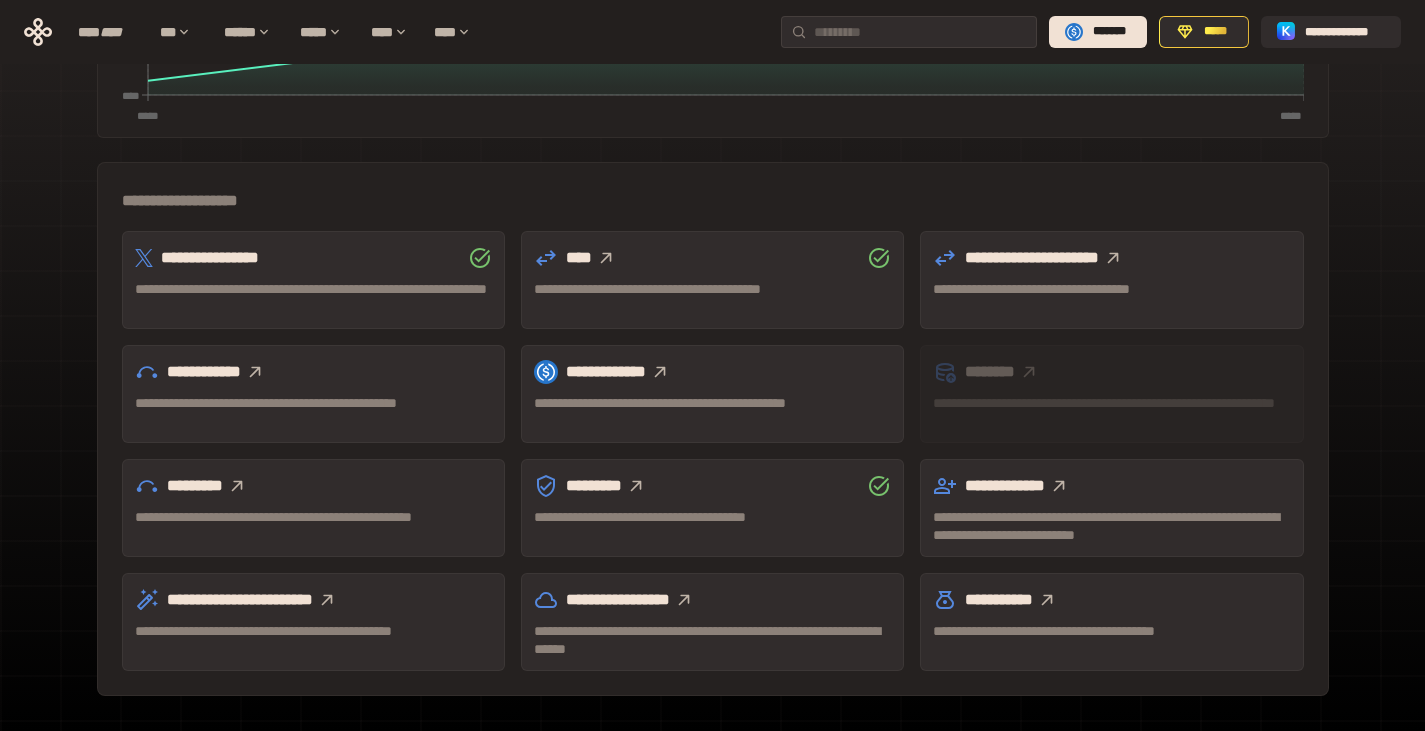 click 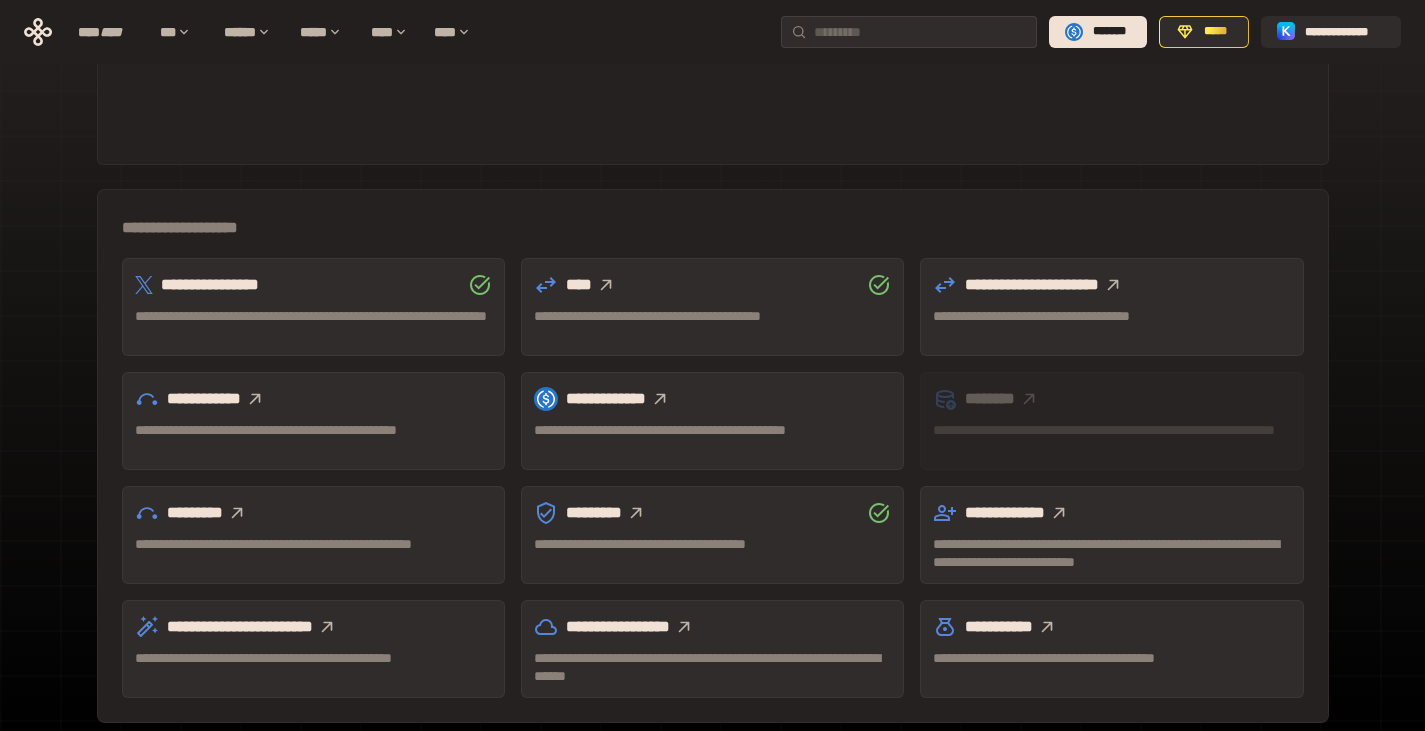 scroll, scrollTop: 500, scrollLeft: 0, axis: vertical 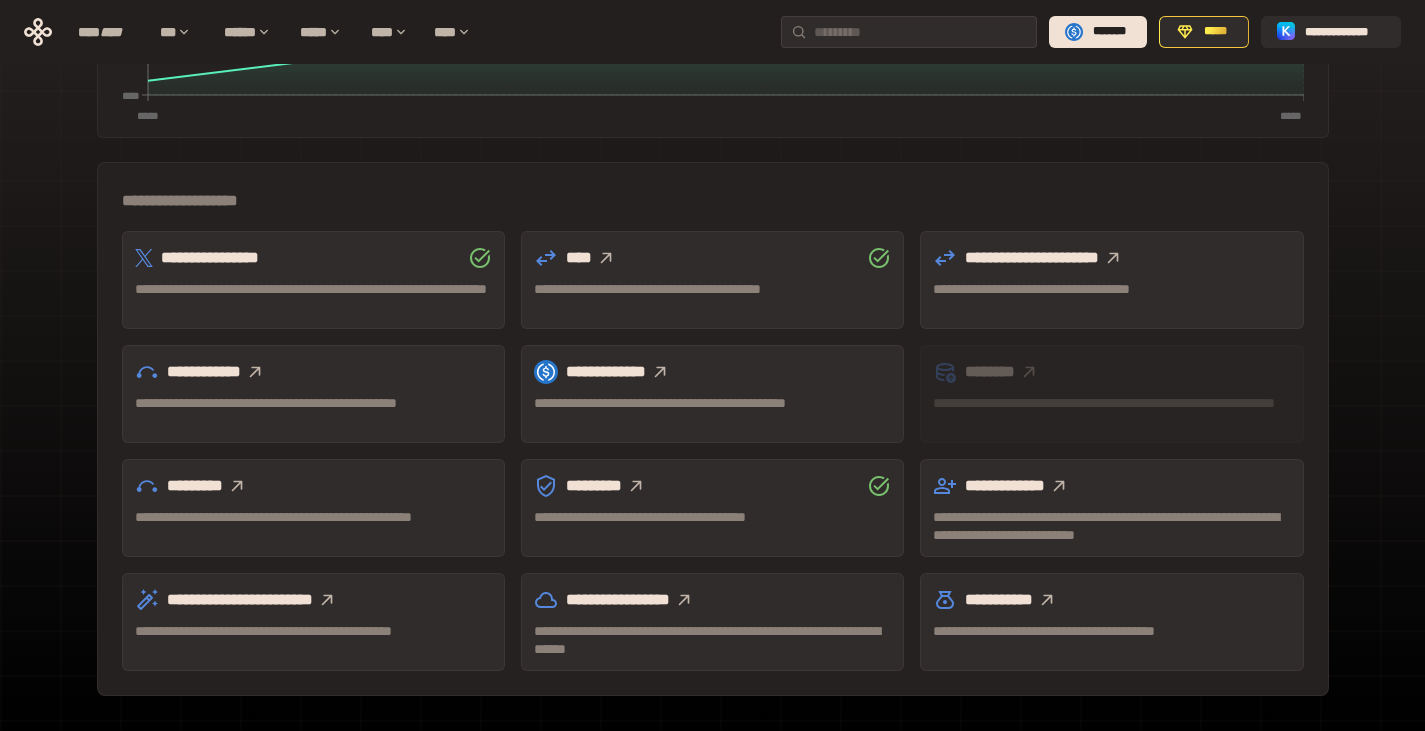 click 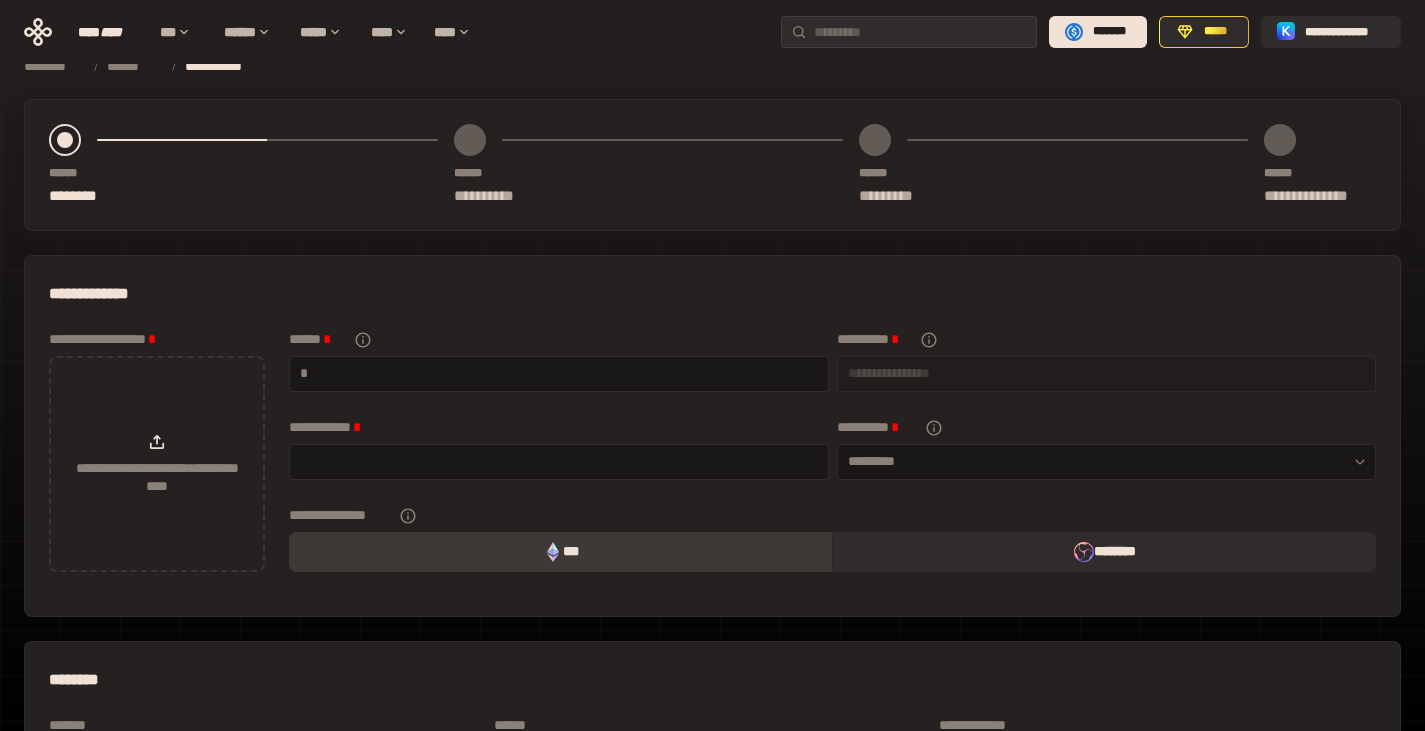 scroll, scrollTop: 0, scrollLeft: 0, axis: both 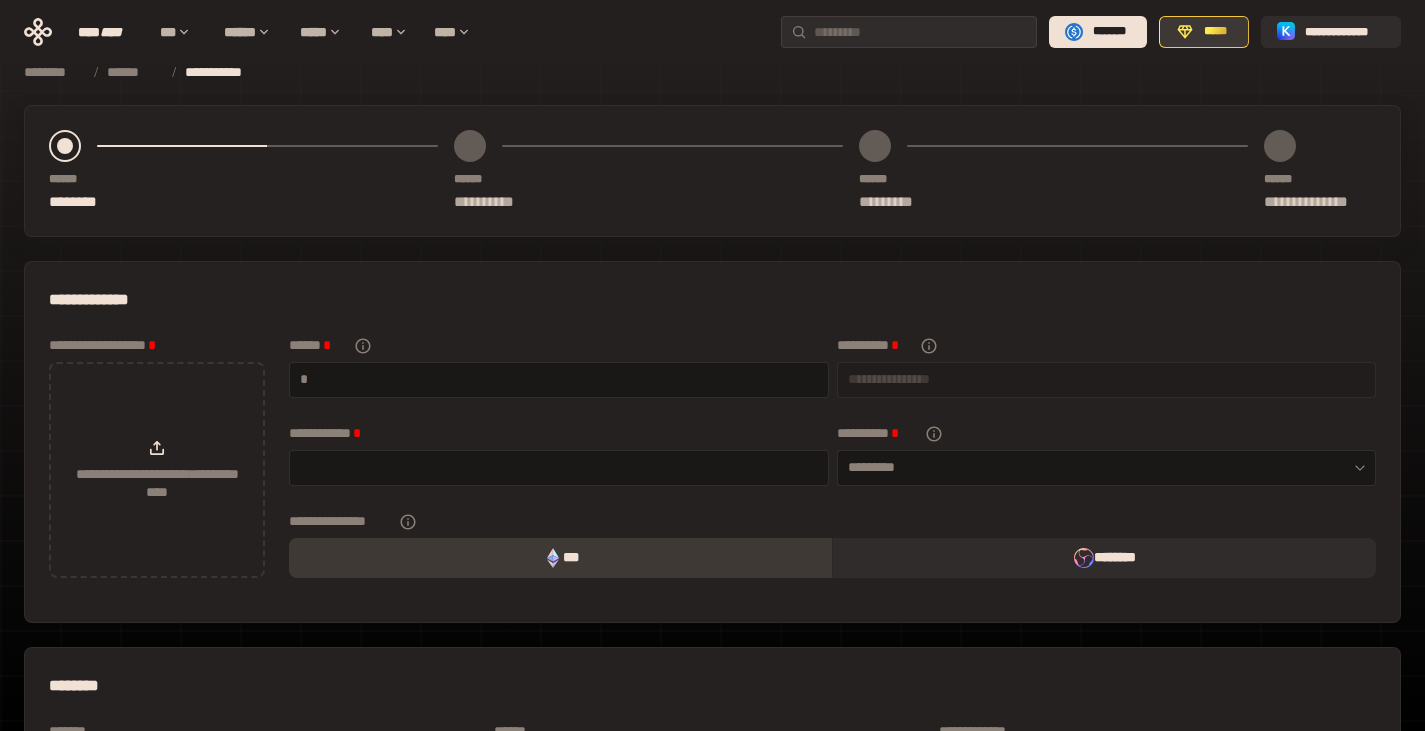 click on "*****" at bounding box center (1214, 32) 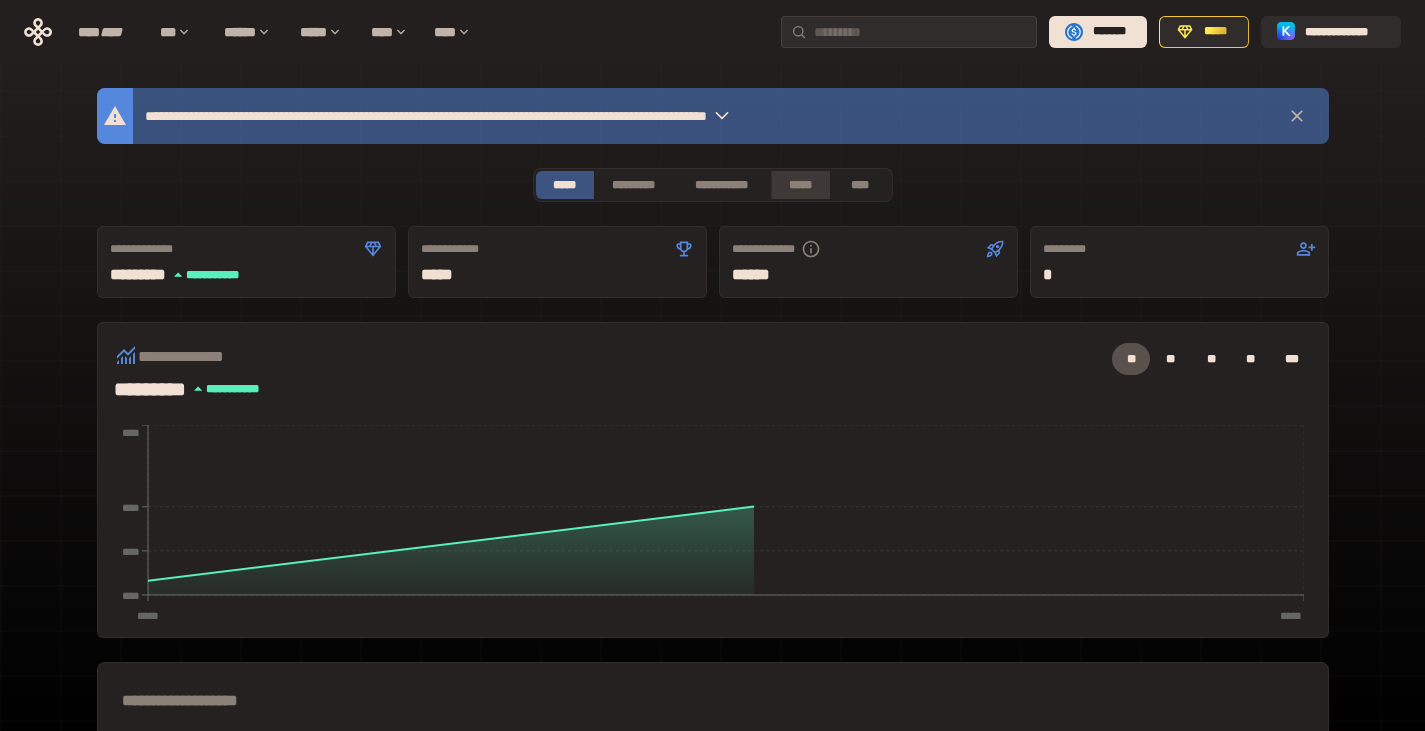 click on "*****" at bounding box center (800, 185) 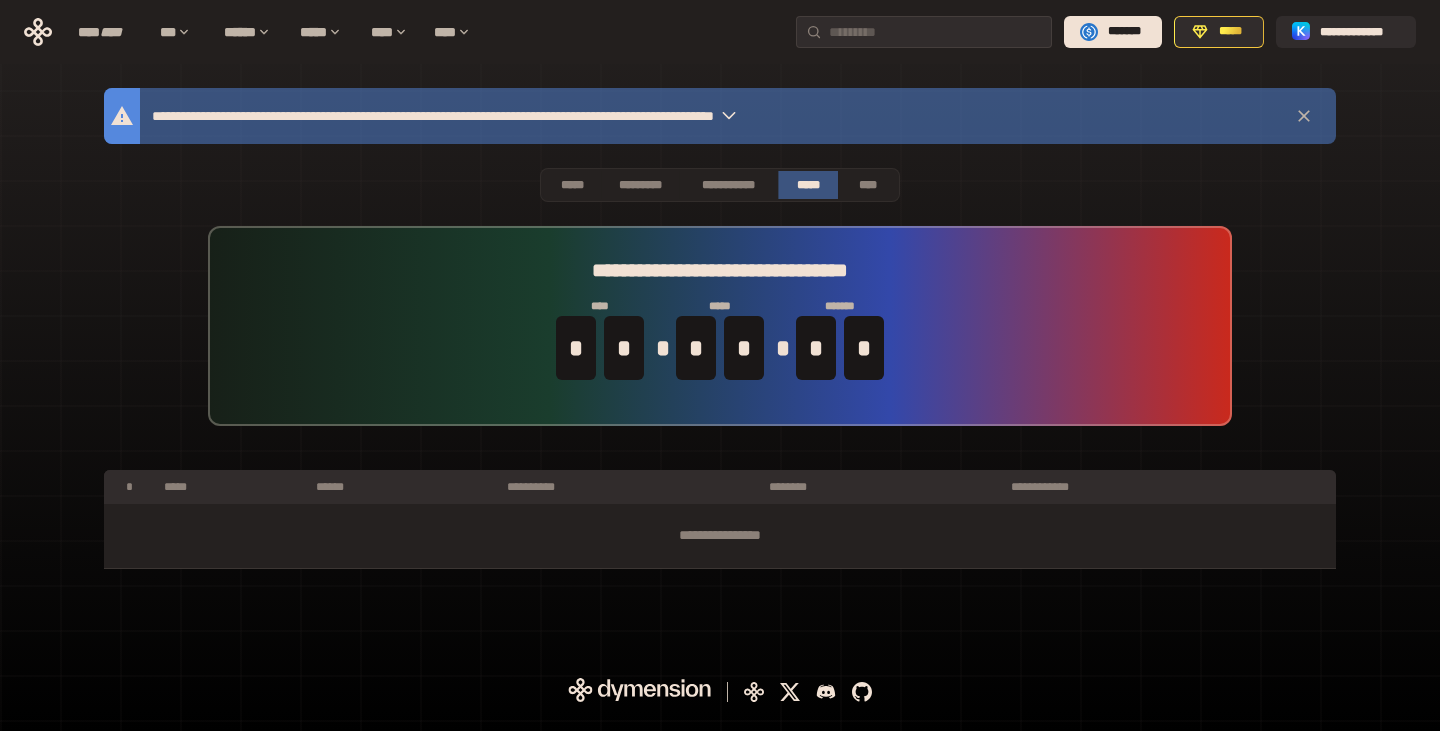 click on "**********" at bounding box center (720, 326) 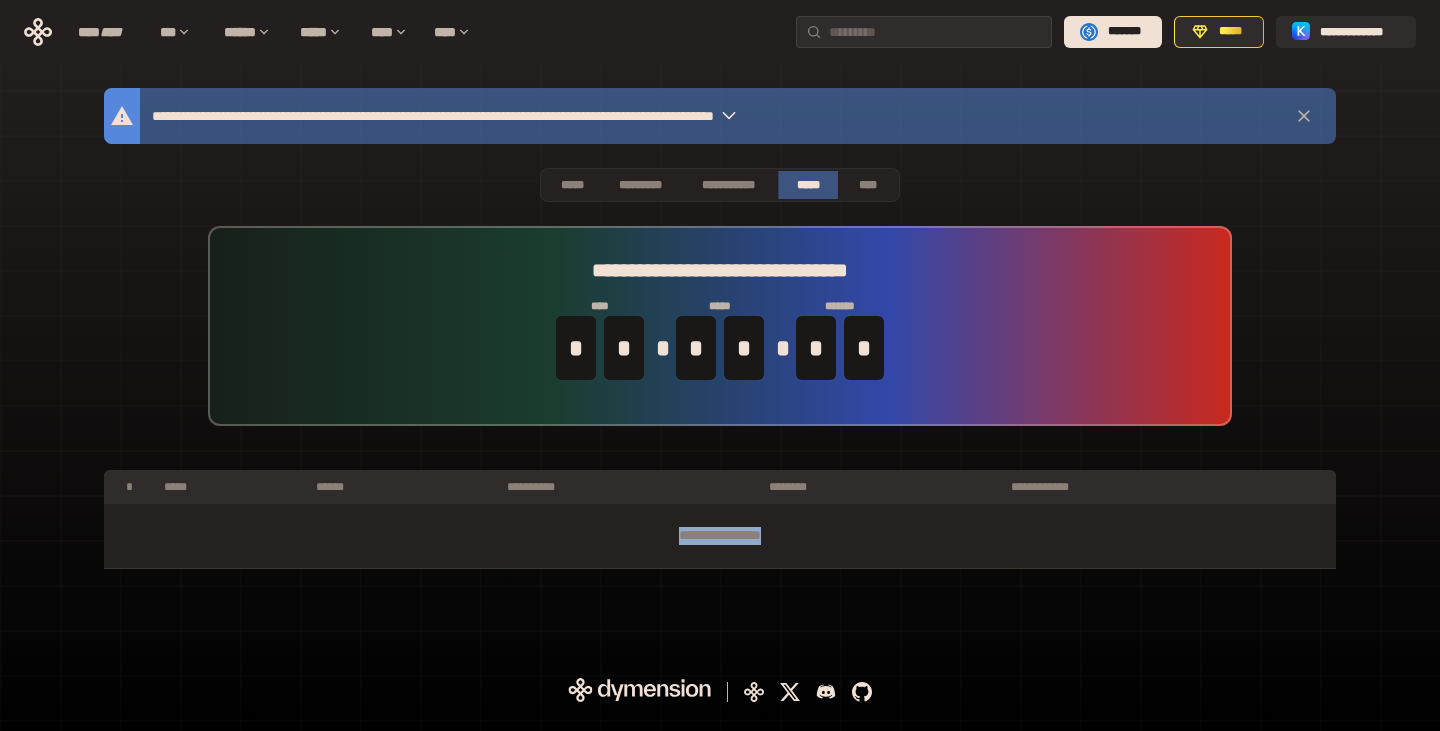drag, startPoint x: 643, startPoint y: 549, endPoint x: 803, endPoint y: 538, distance: 160.37769 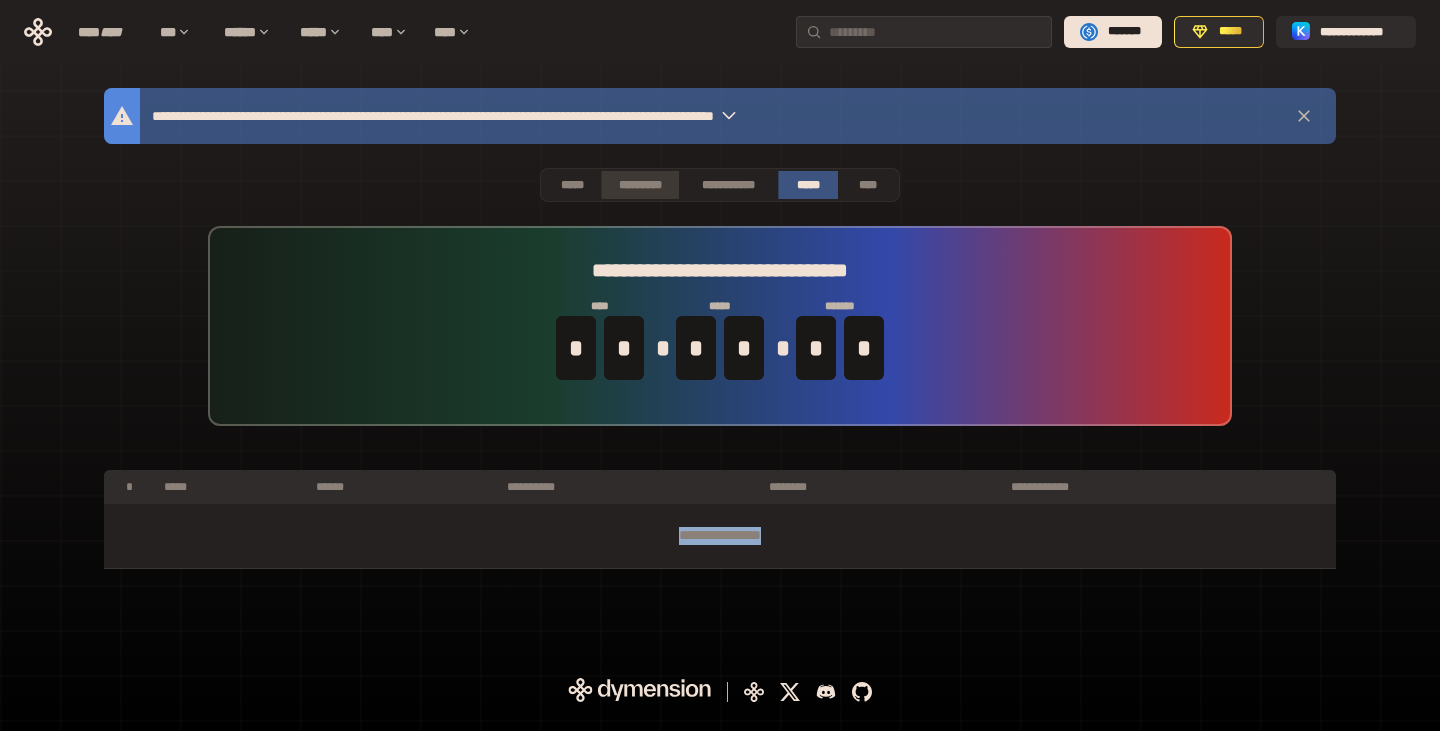 click on "*********" at bounding box center [639, 185] 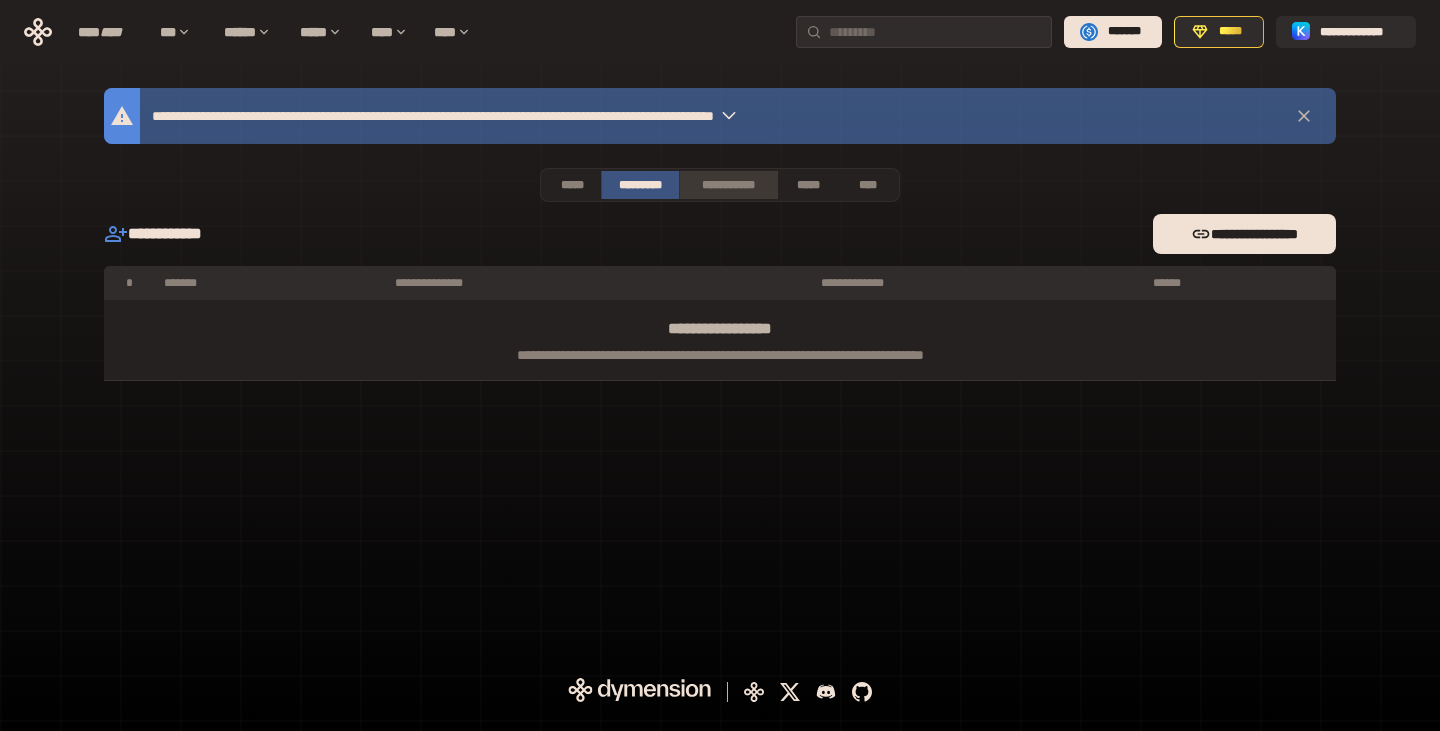 click on "**********" at bounding box center (728, 185) 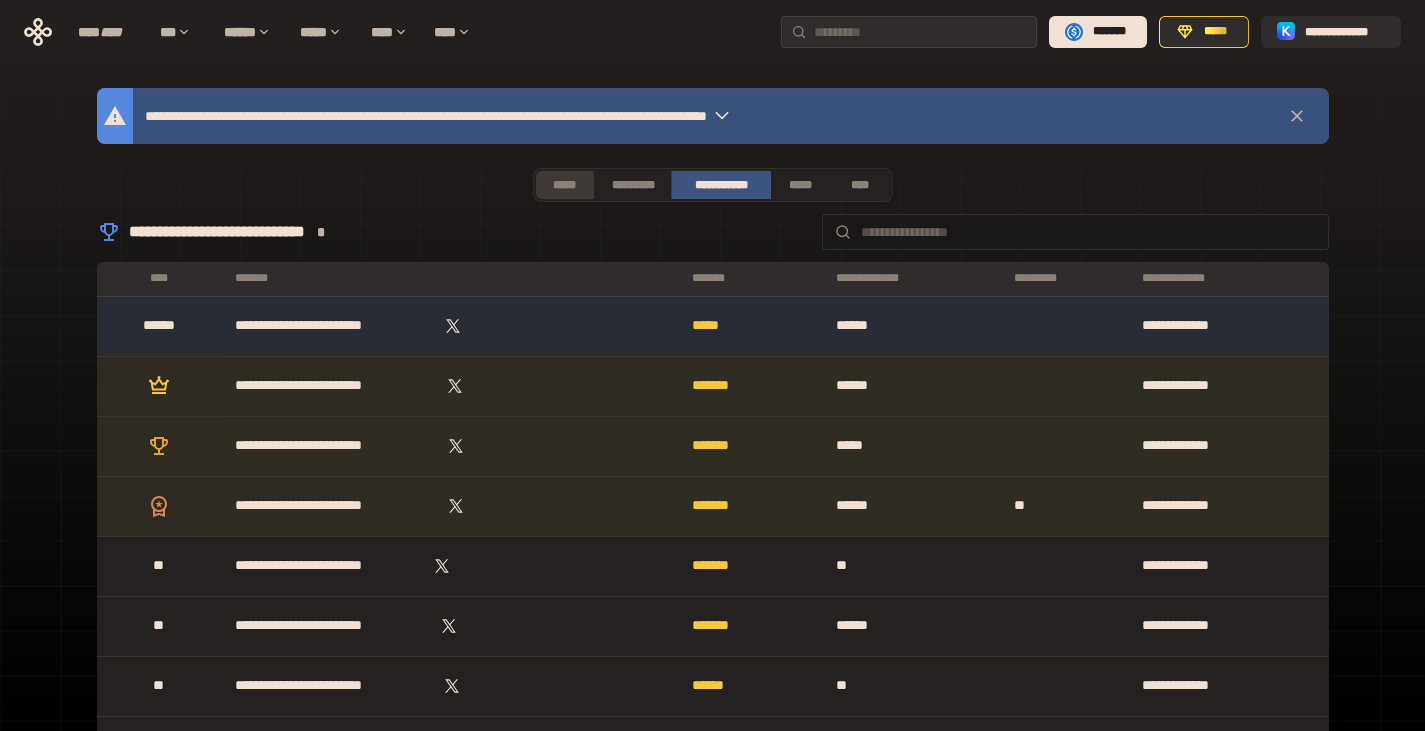 click on "*****" at bounding box center (565, 185) 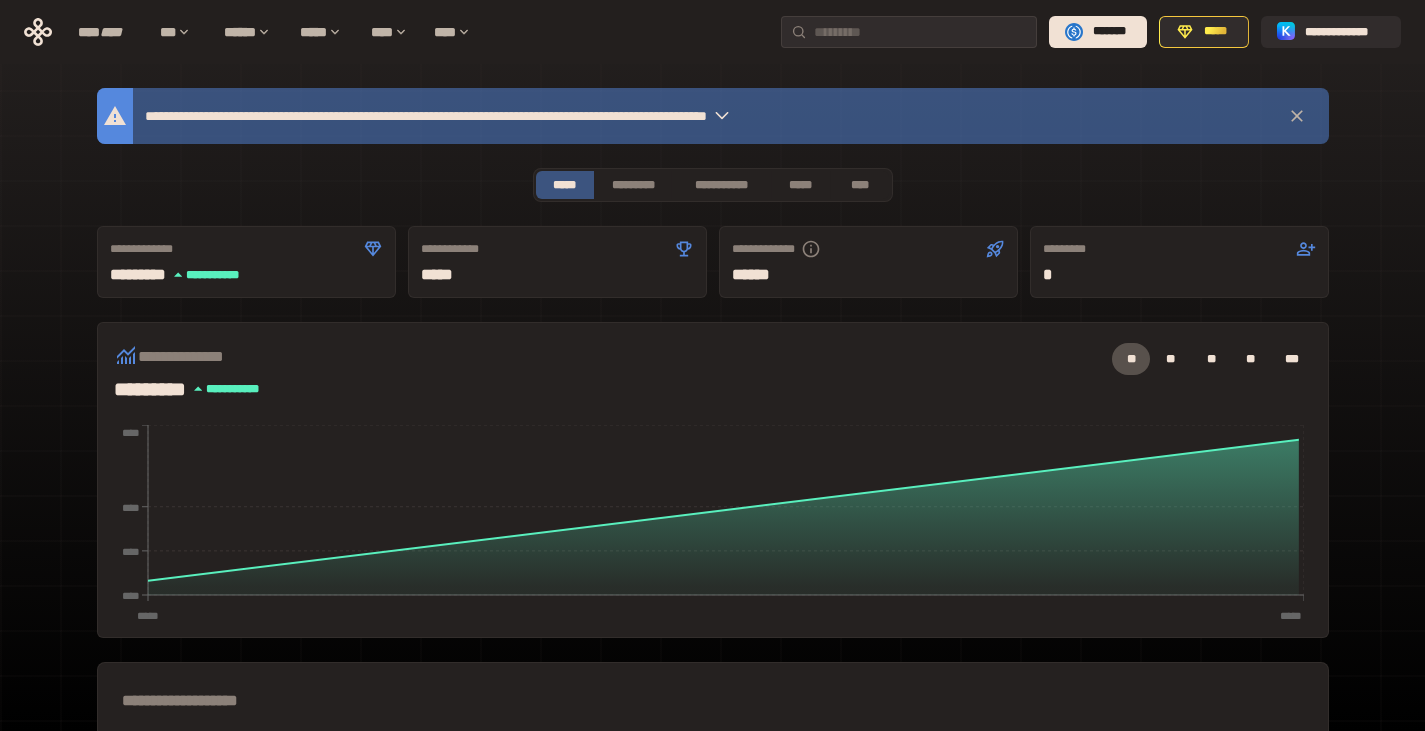 click on "*****" at bounding box center (557, 275) 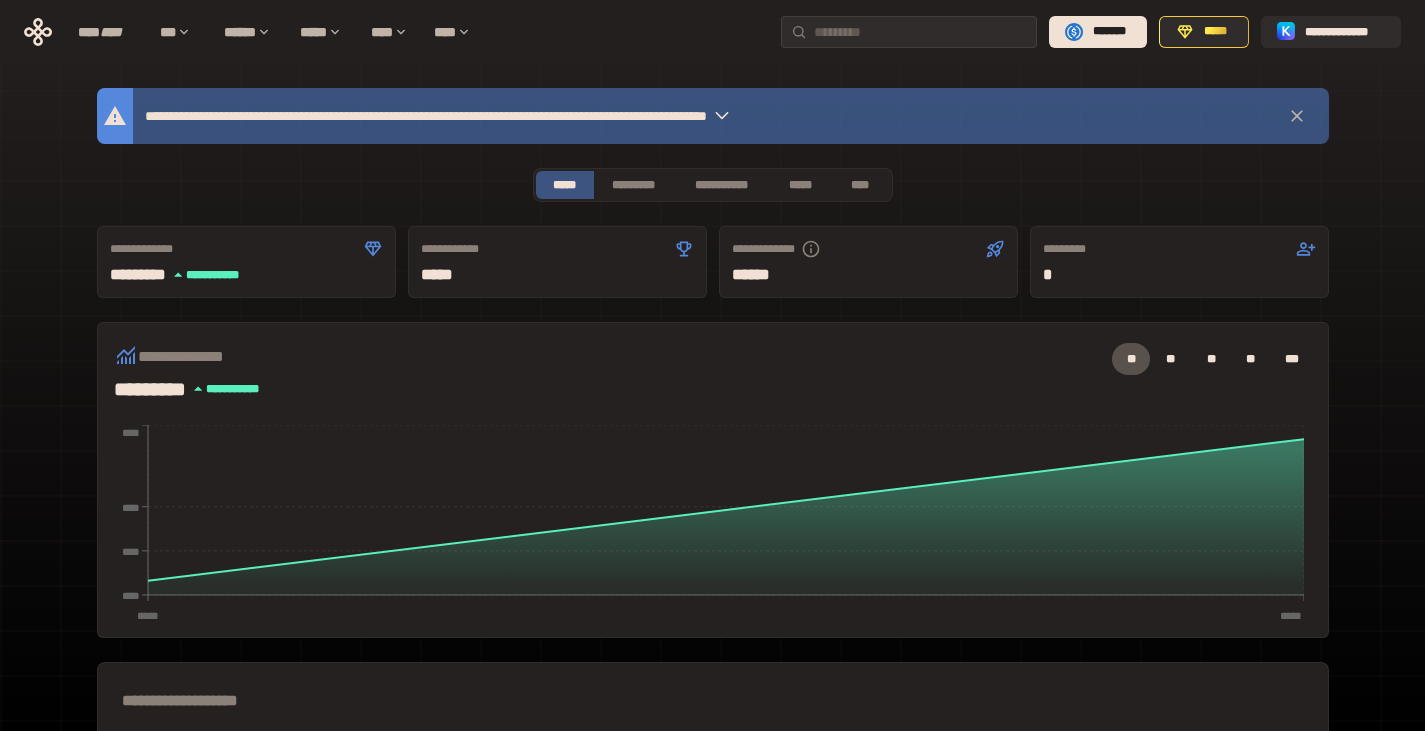 click on "**********" at bounding box center (549, 116) 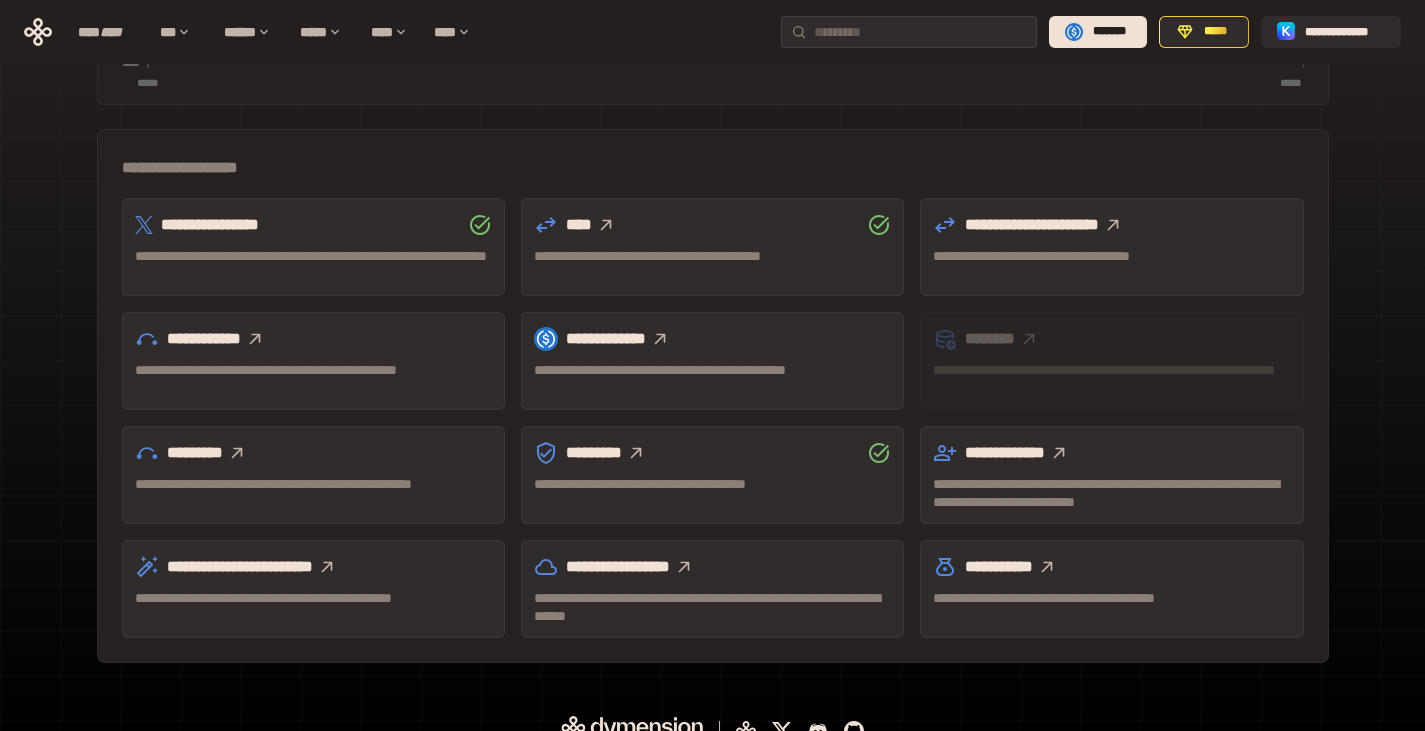 scroll, scrollTop: 557, scrollLeft: 0, axis: vertical 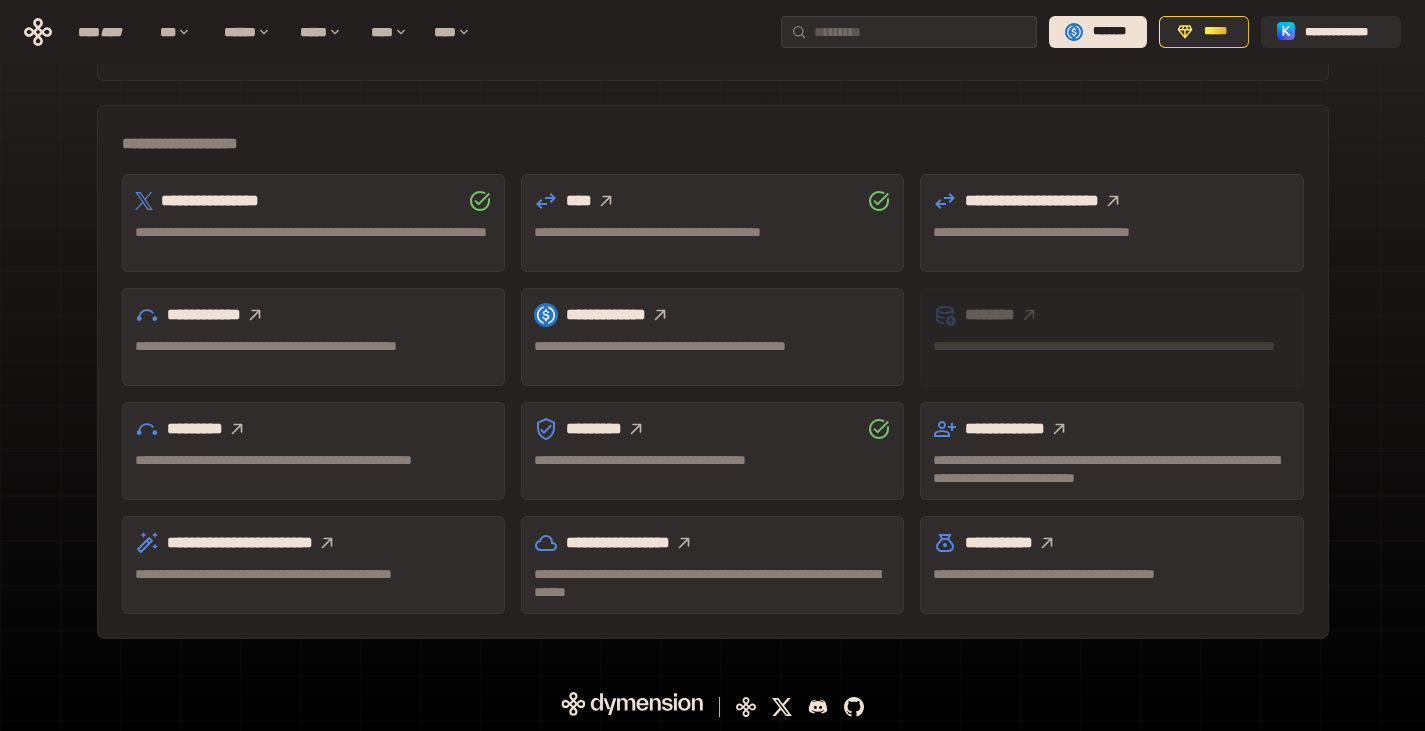 click 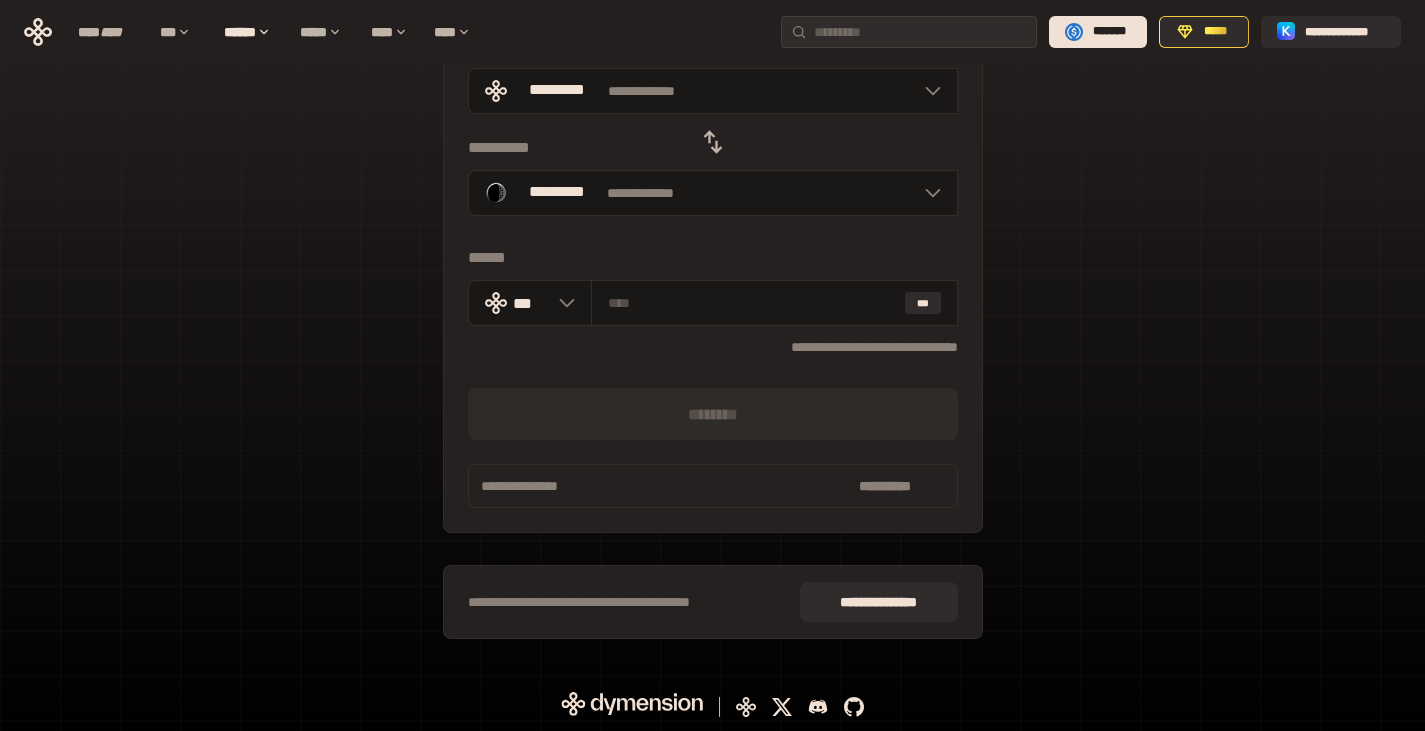 click 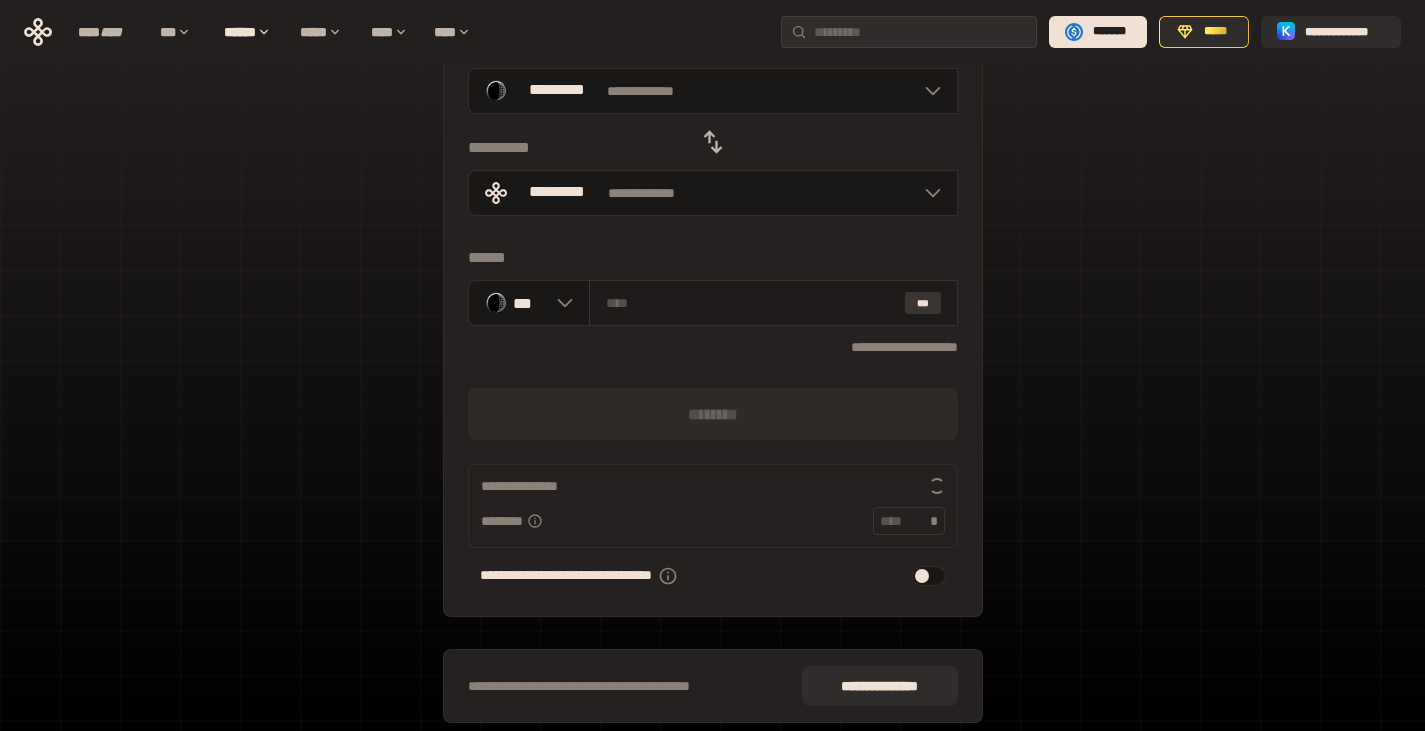 click on "***" at bounding box center (923, 303) 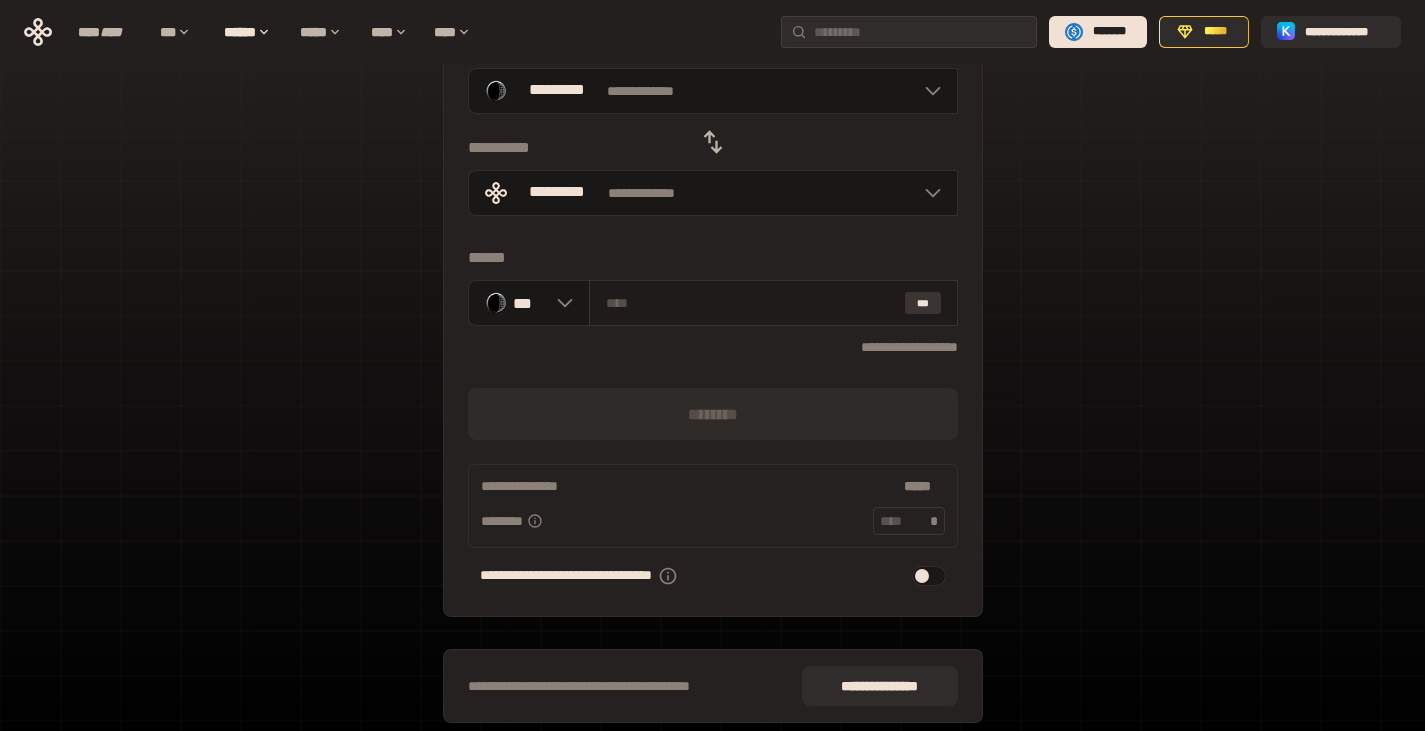 click on "***" at bounding box center (923, 303) 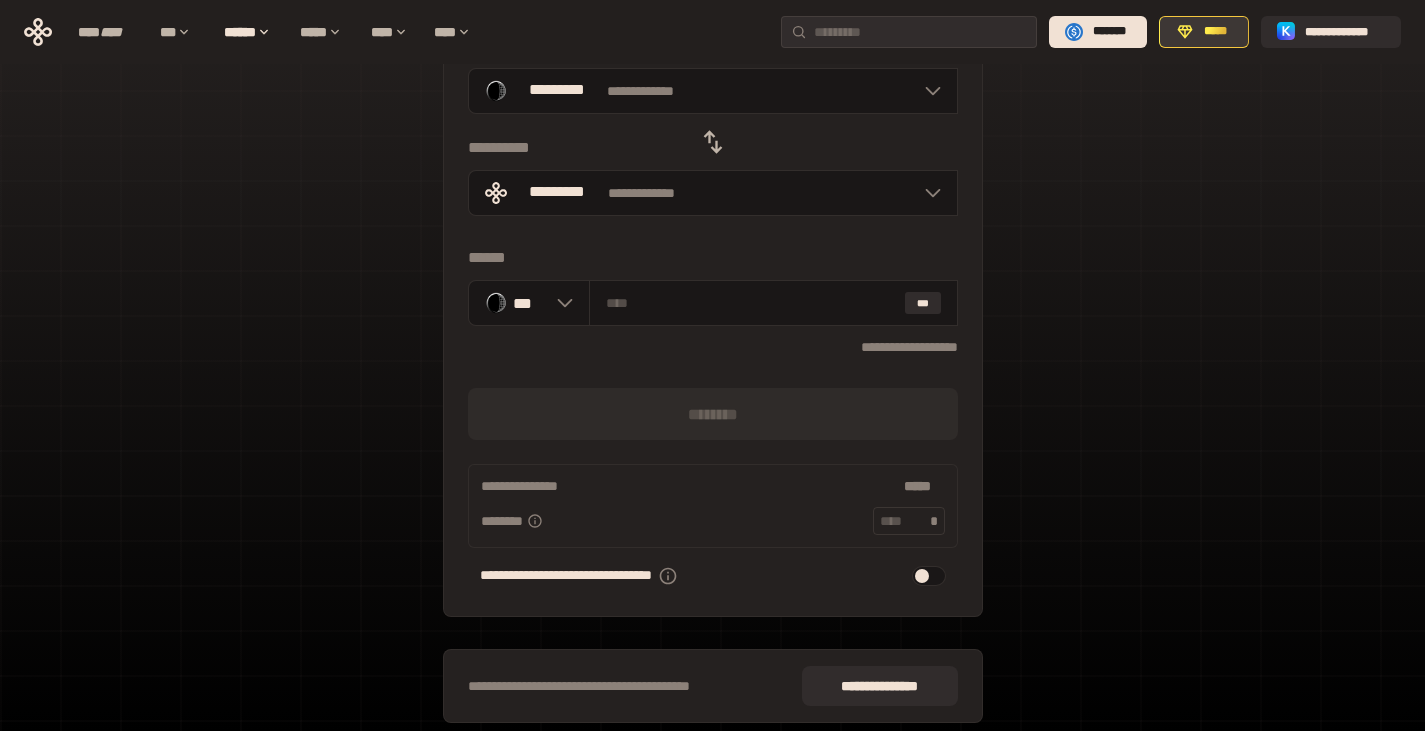 click on "*****" at bounding box center [1214, 32] 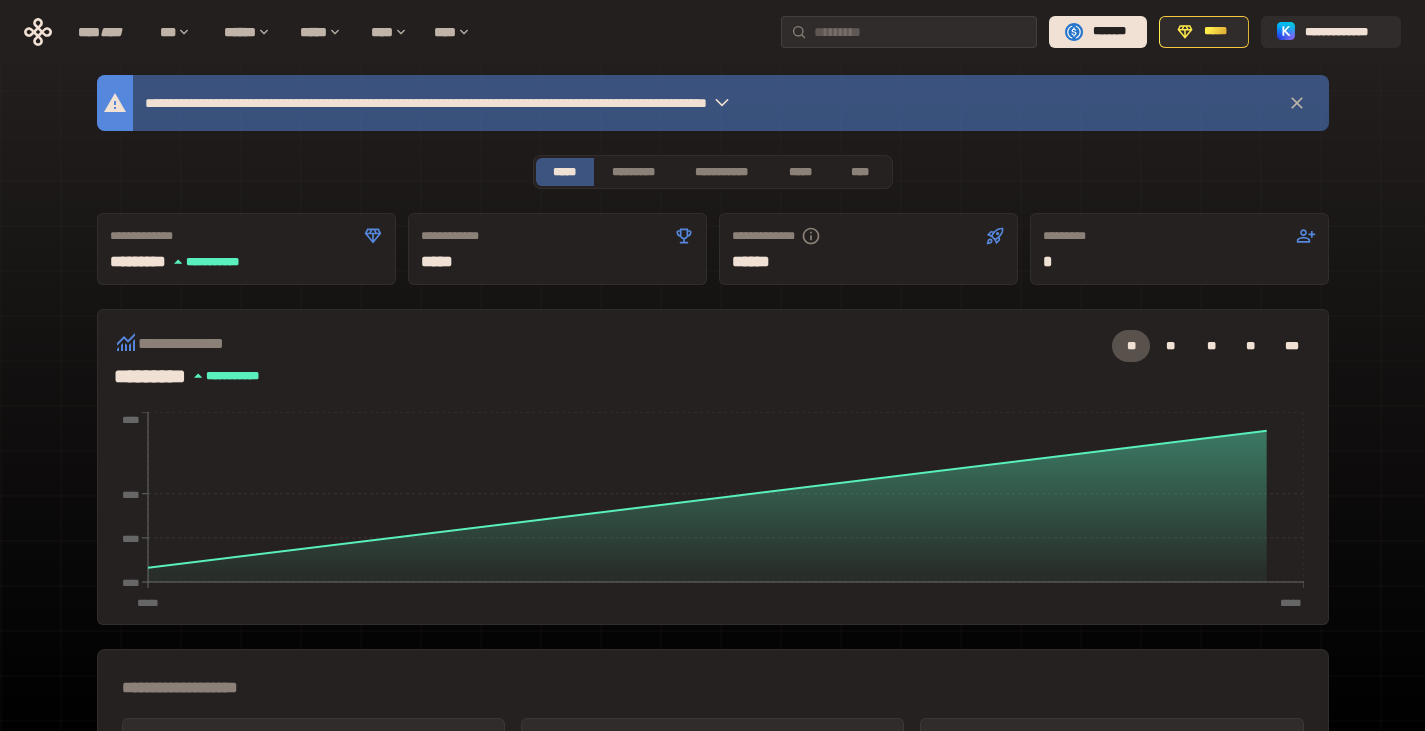 scroll, scrollTop: 0, scrollLeft: 0, axis: both 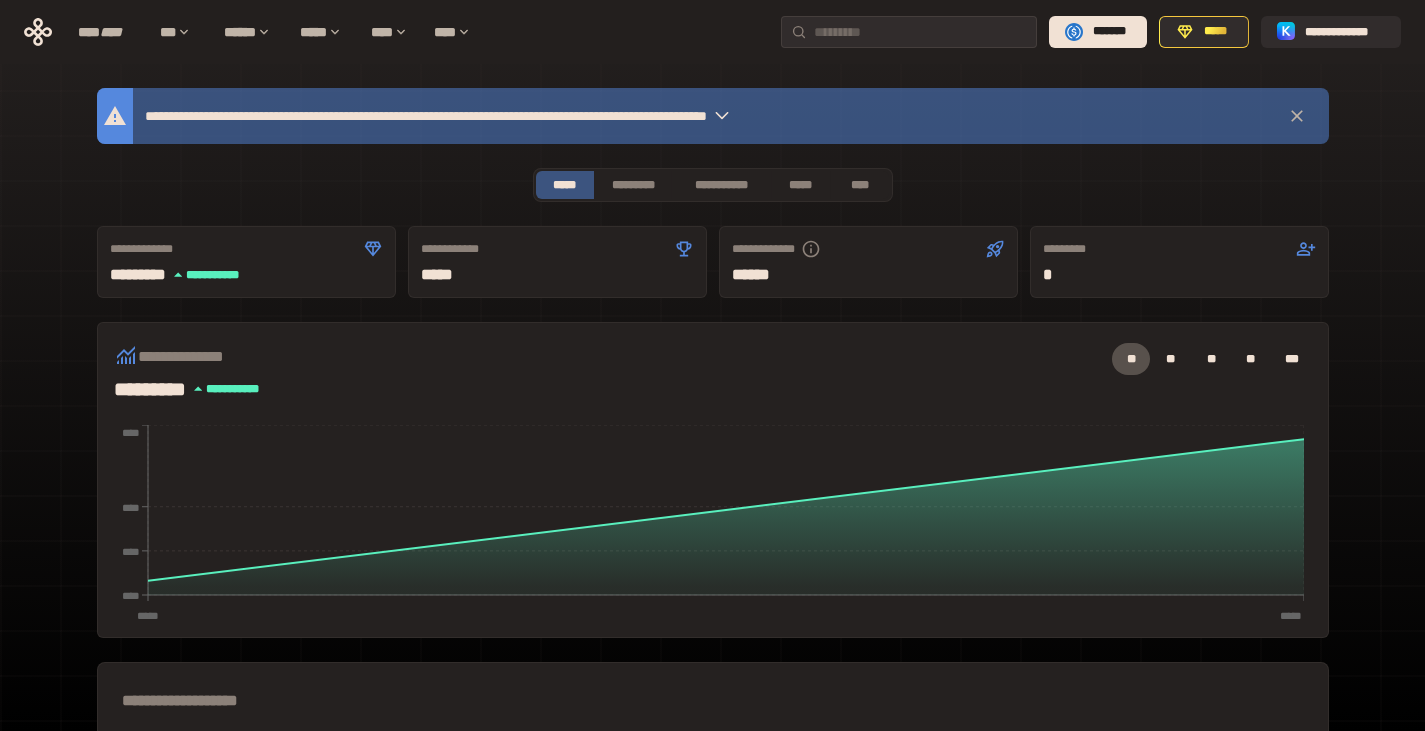 click on "**********" at bounding box center [549, 116] 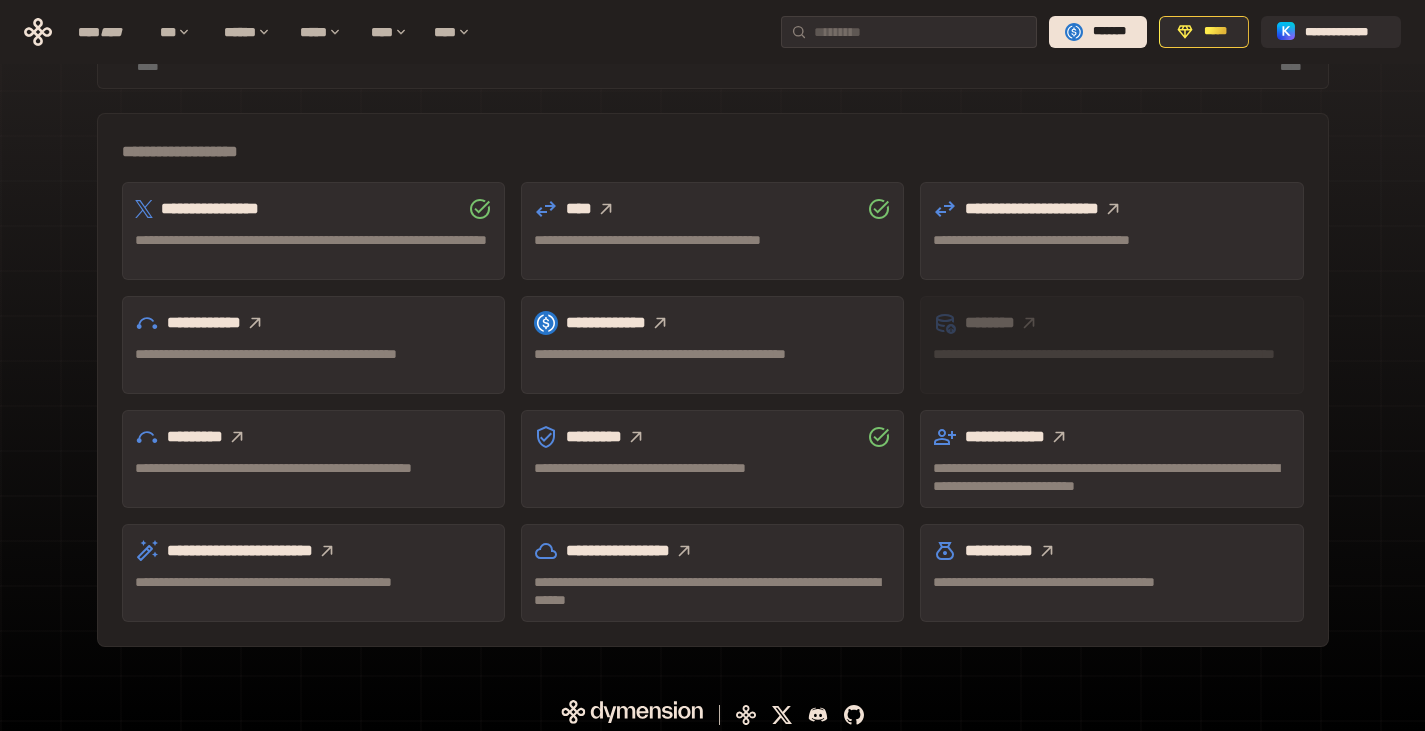scroll, scrollTop: 557, scrollLeft: 0, axis: vertical 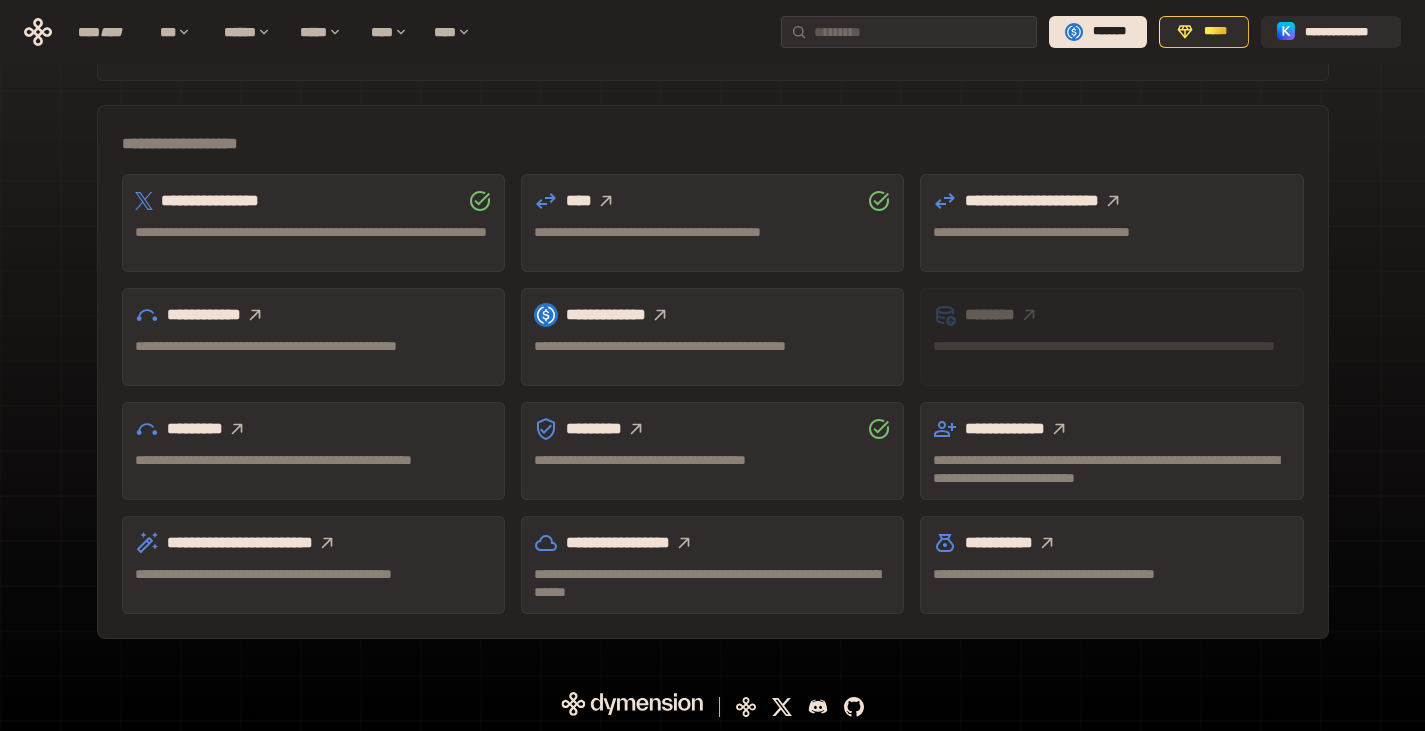click on "**********" at bounding box center [712, 232] 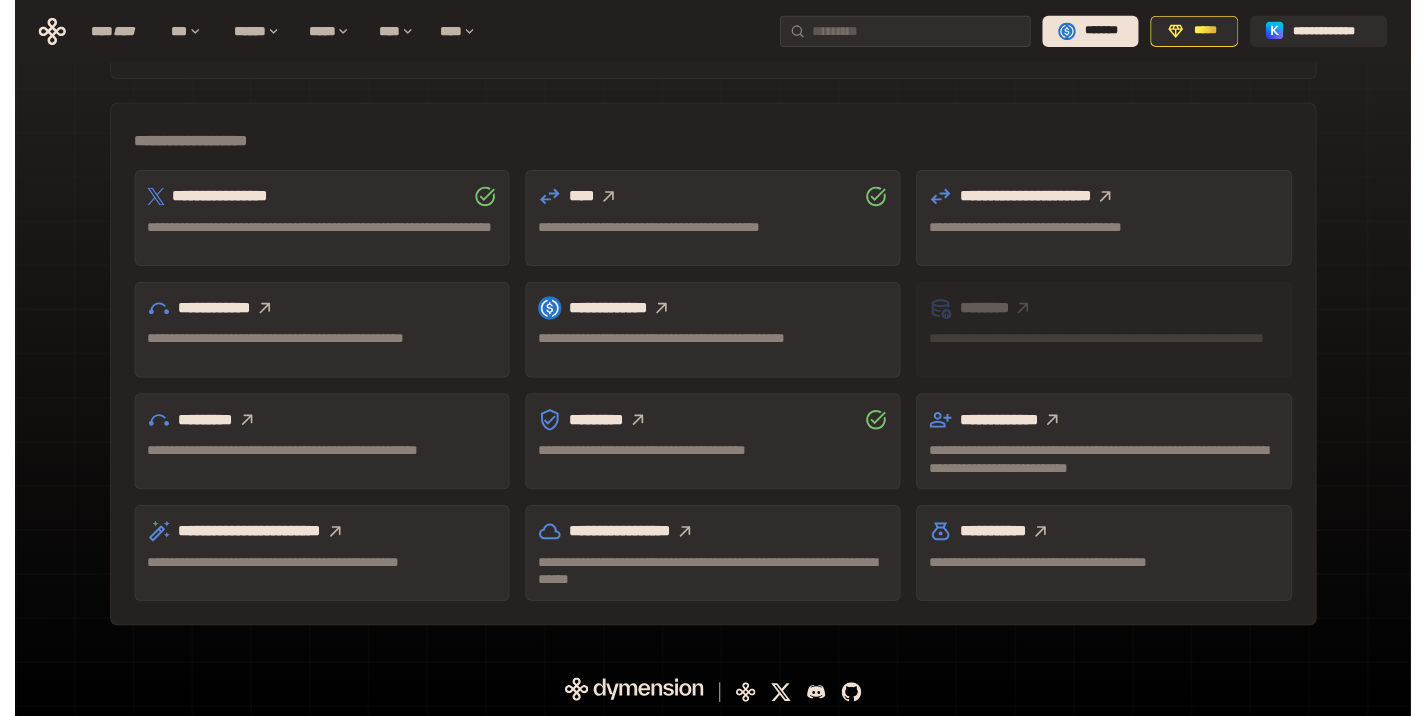 scroll, scrollTop: 0, scrollLeft: 0, axis: both 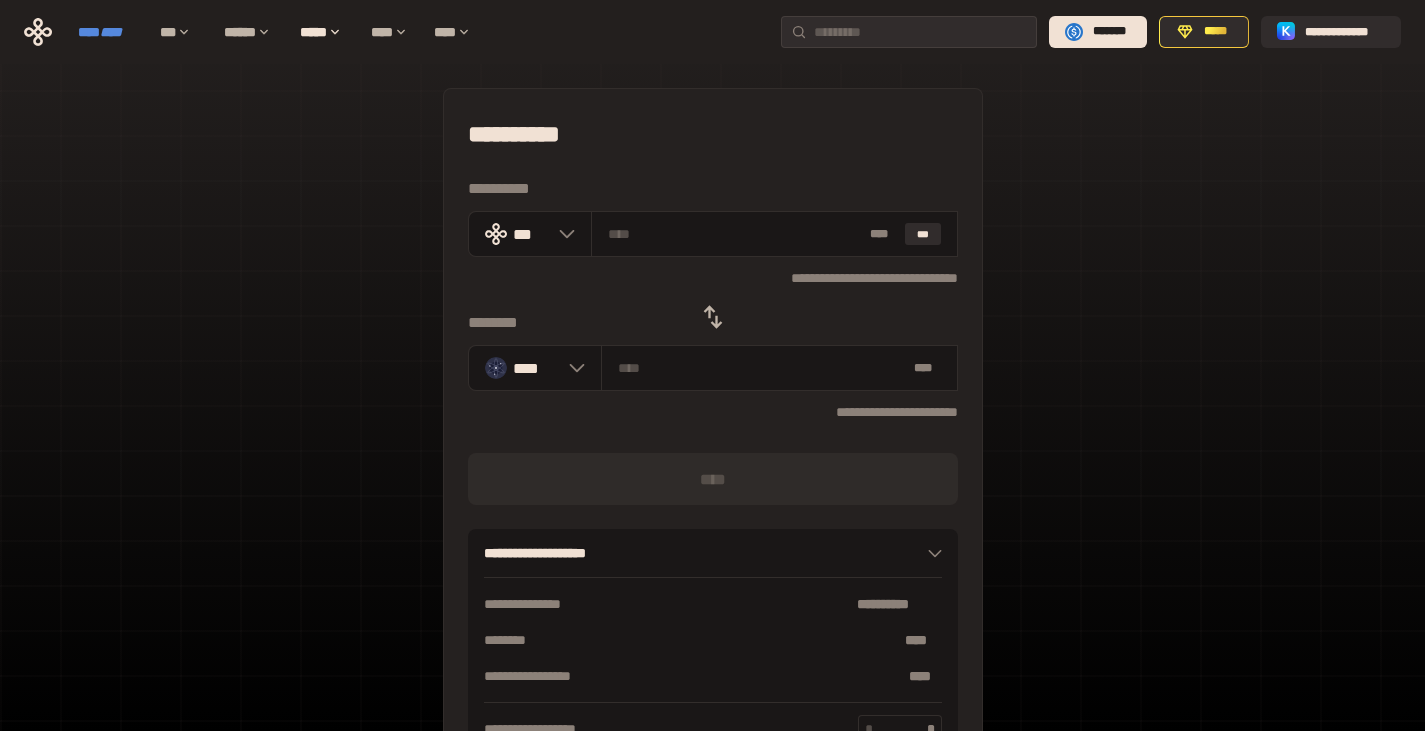 click on "****" at bounding box center (111, 32) 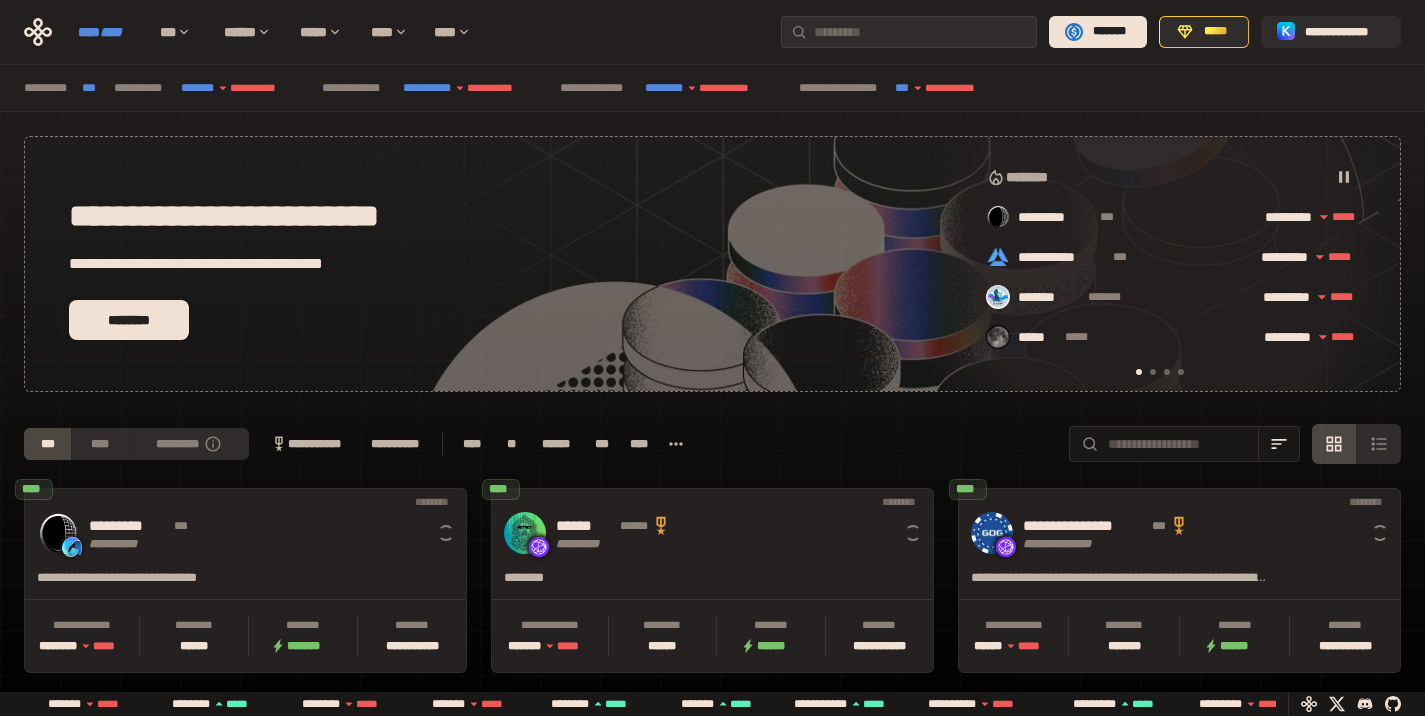 scroll, scrollTop: 0, scrollLeft: 16, axis: horizontal 